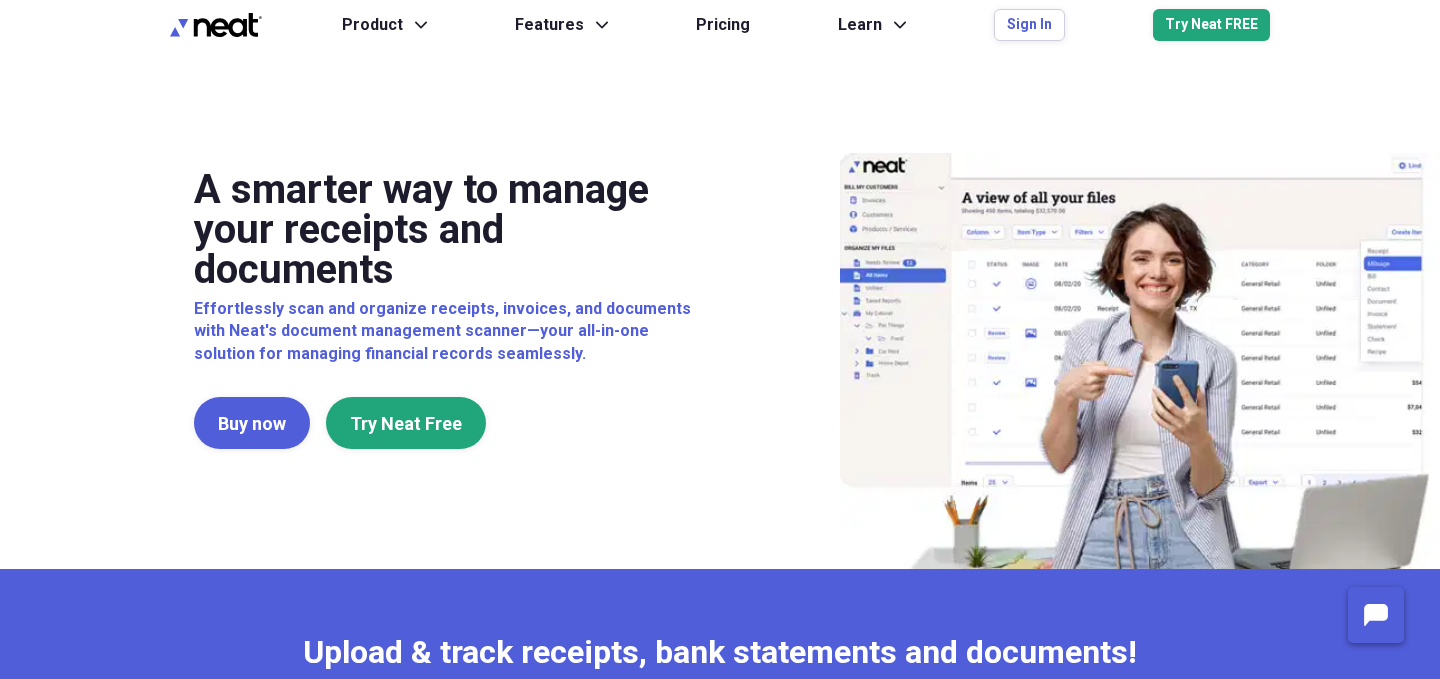 scroll, scrollTop: 0, scrollLeft: 0, axis: both 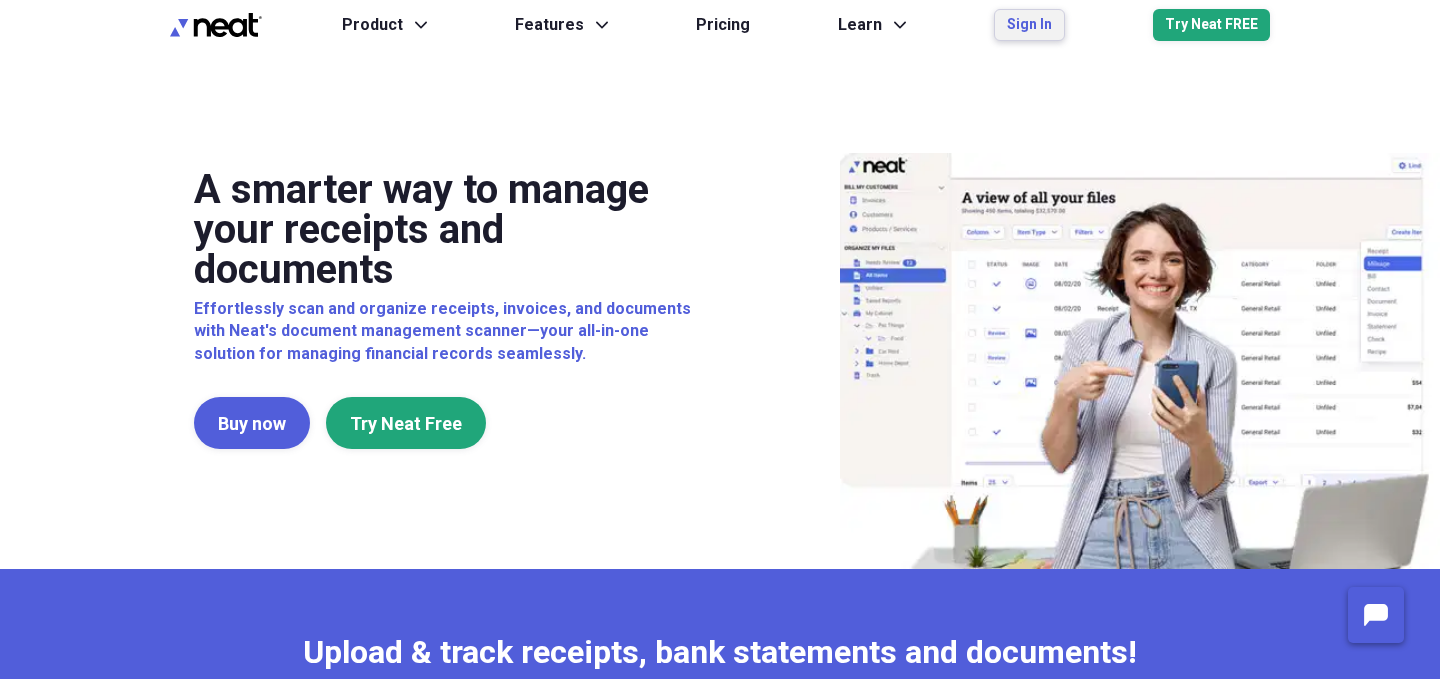 click on "Sign In" at bounding box center [1029, 25] 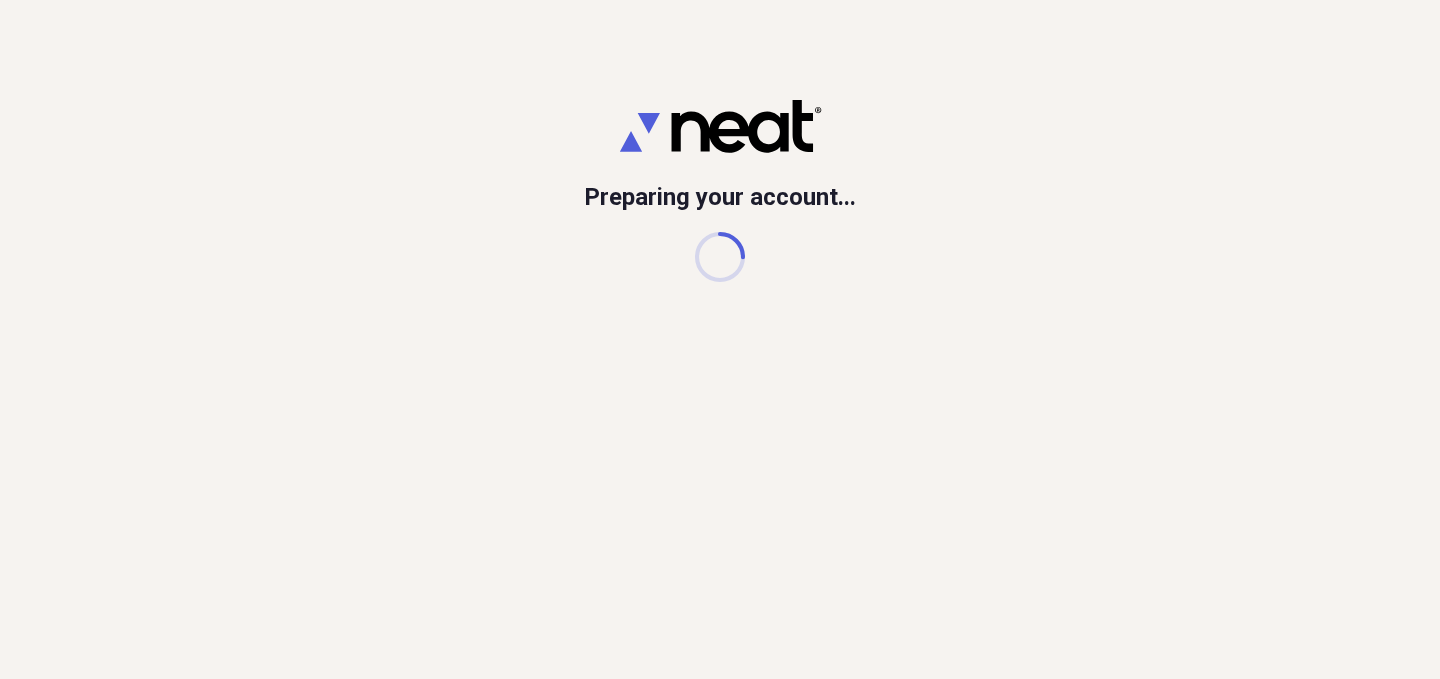 scroll, scrollTop: 0, scrollLeft: 0, axis: both 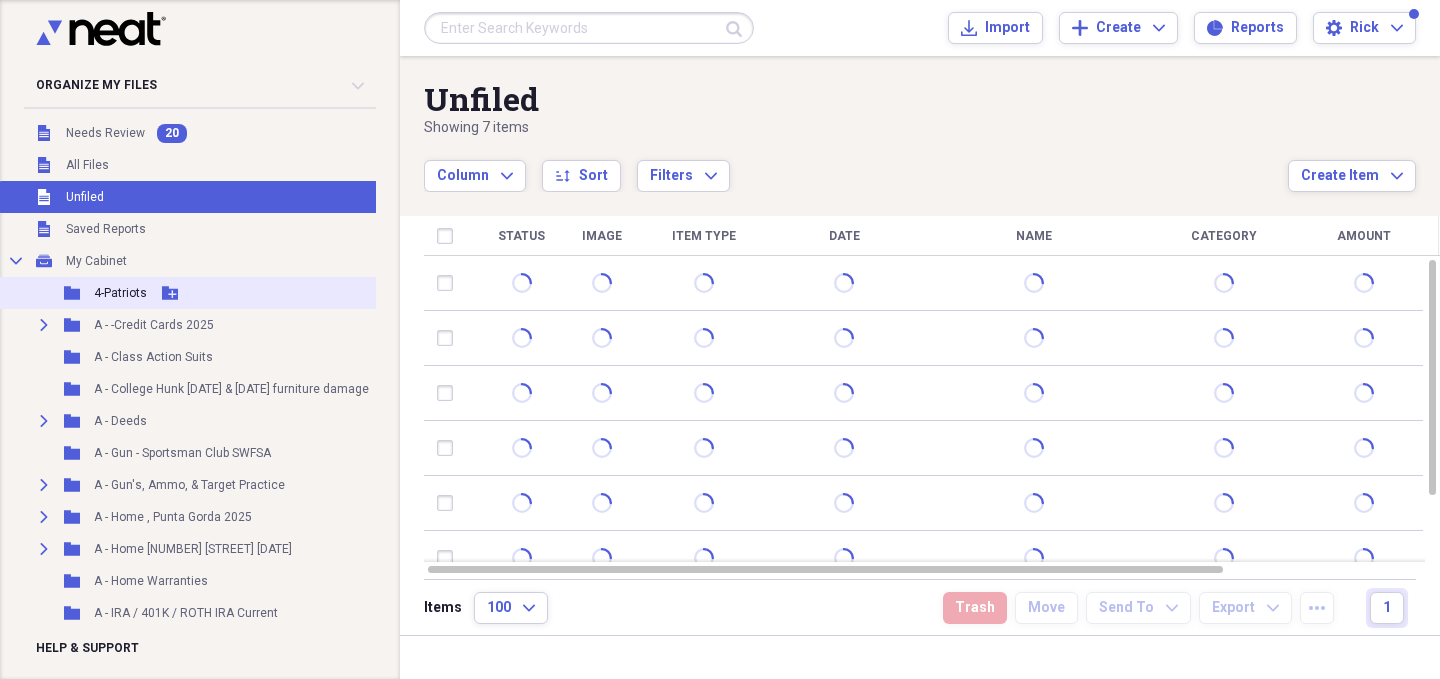 click on "4-Patriots" at bounding box center (120, 293) 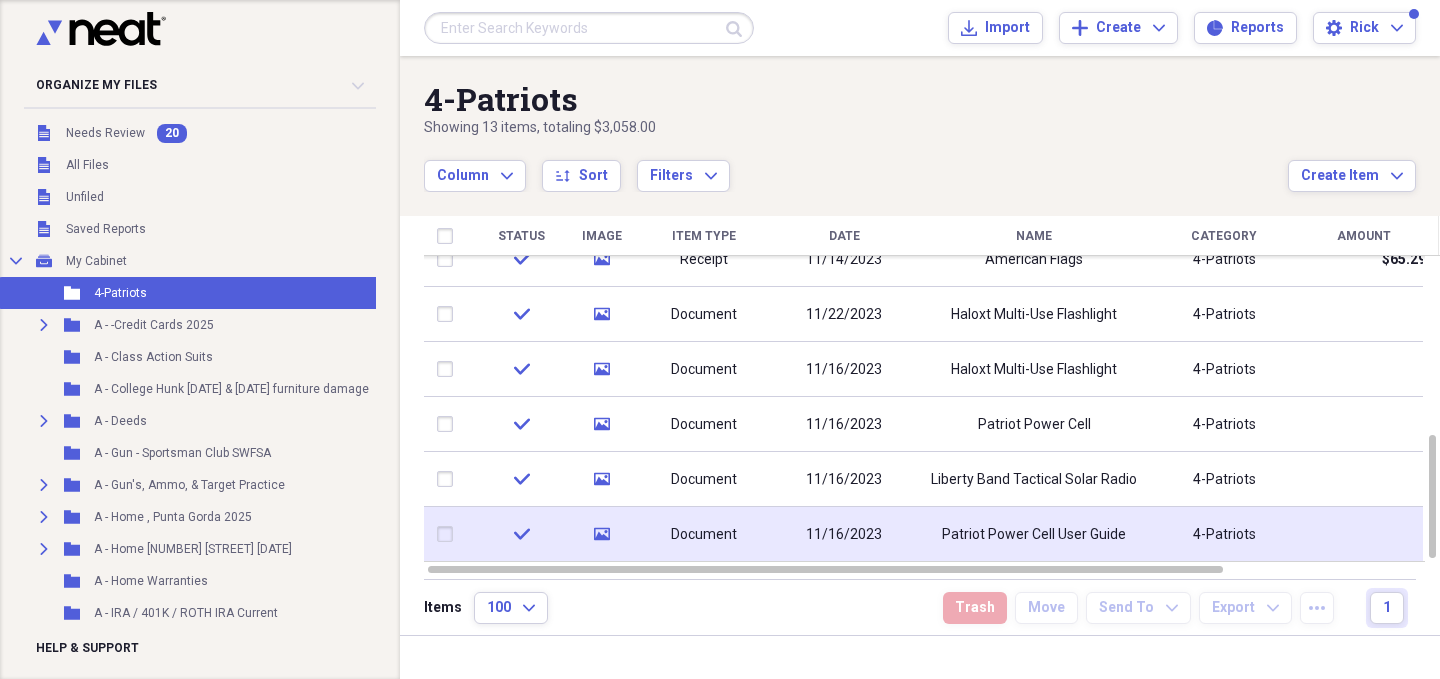 click on "check" at bounding box center (521, 534) 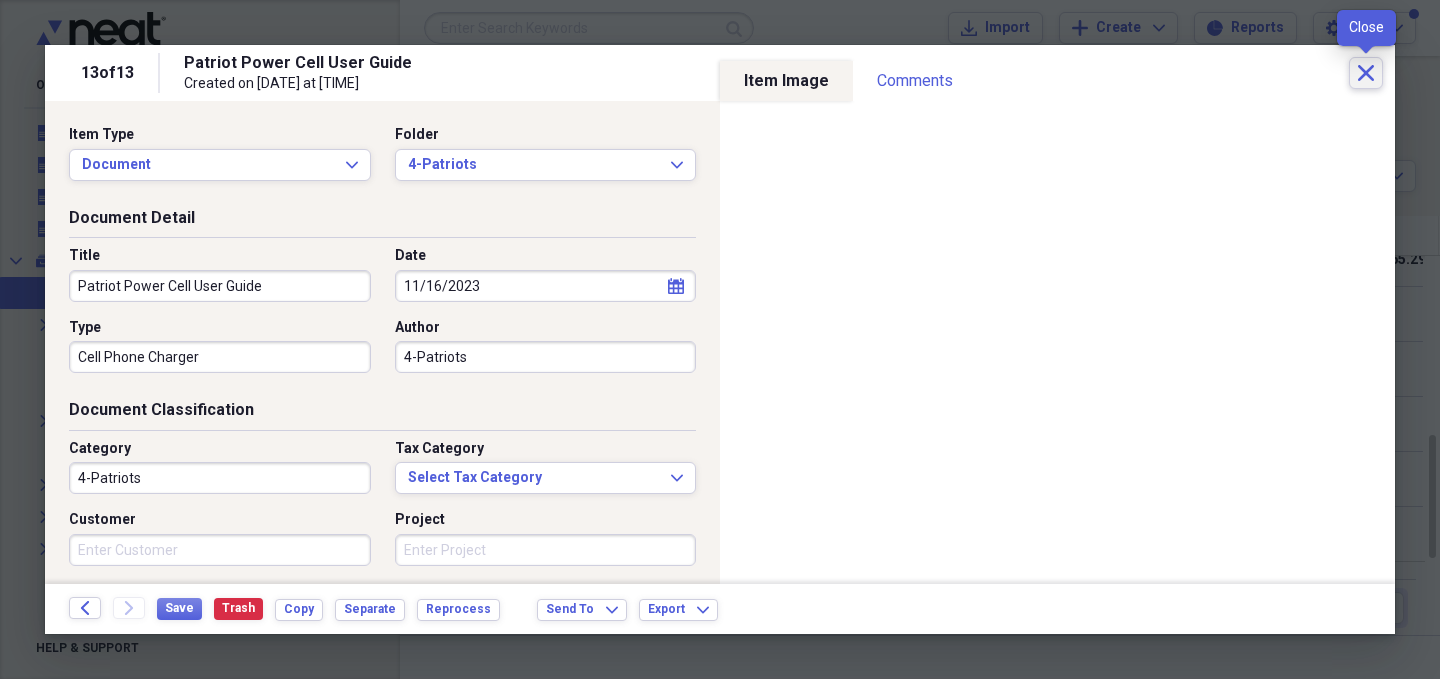 click on "Close" 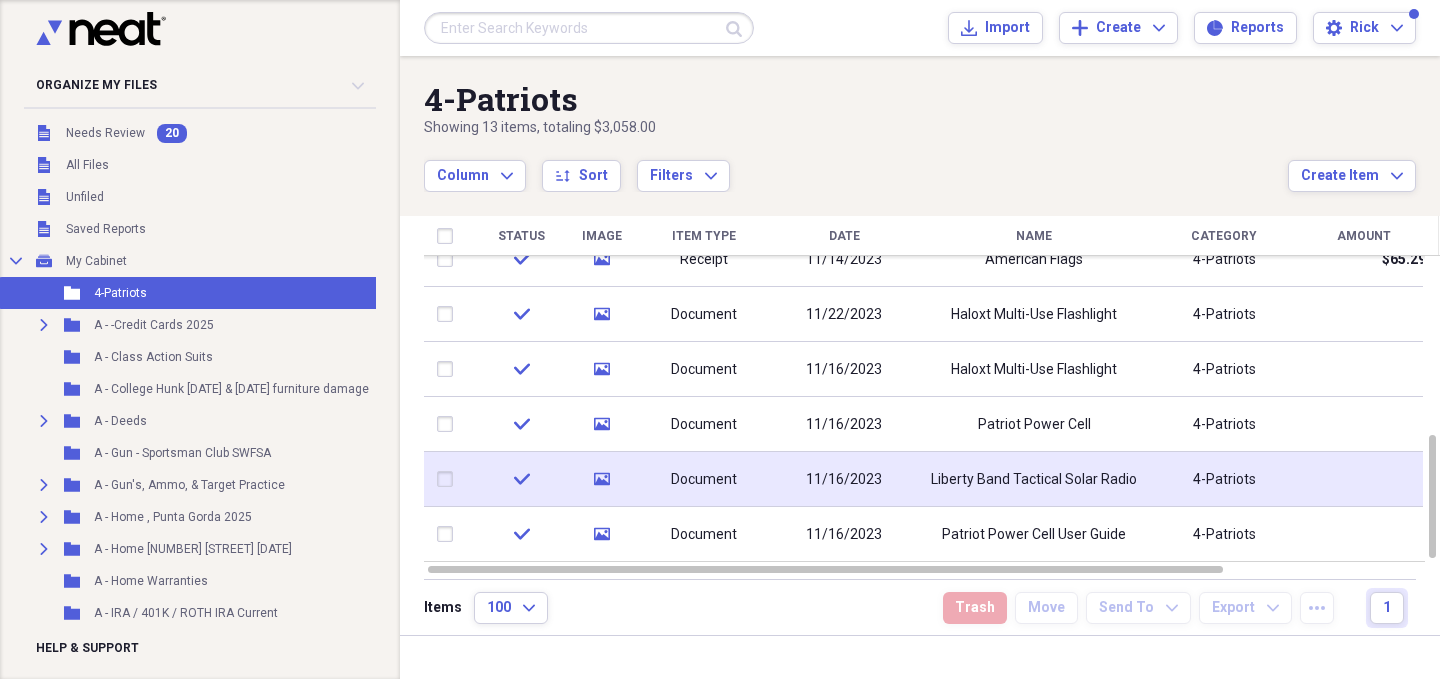 click on "check" at bounding box center (521, 479) 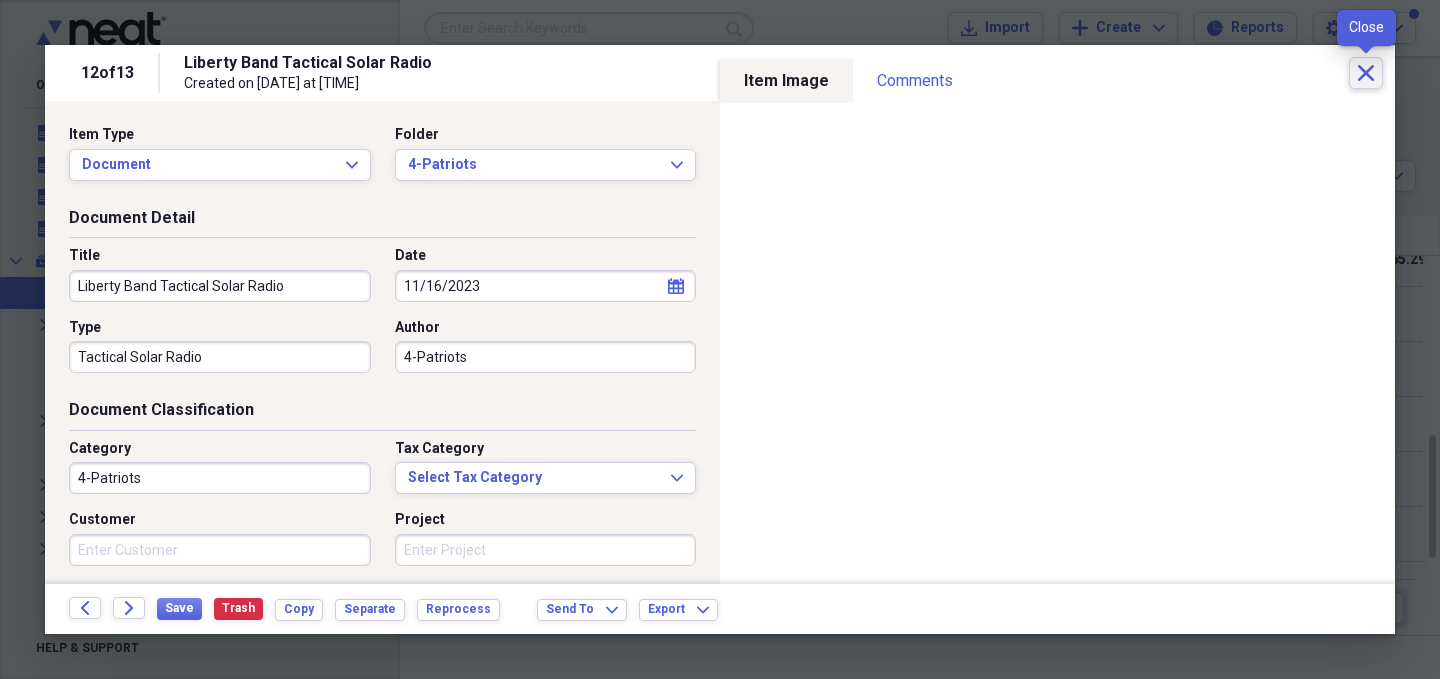 click 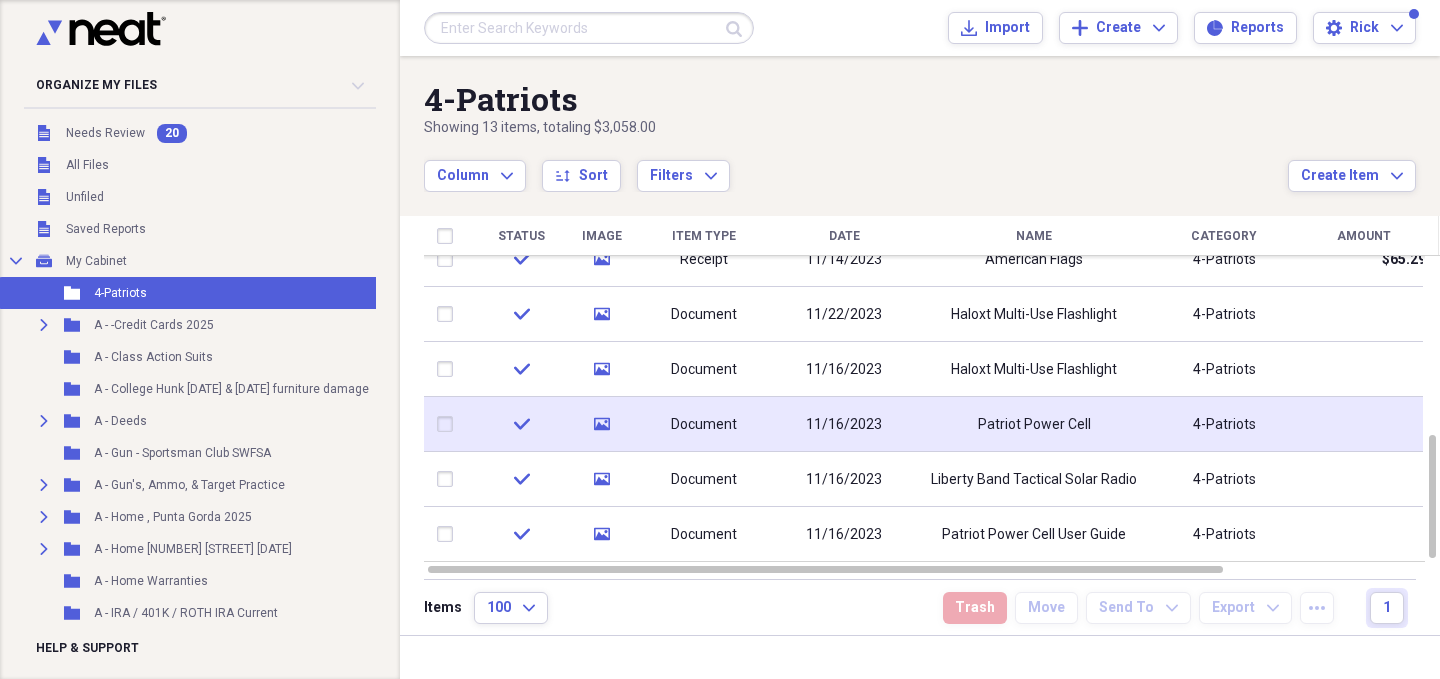 click on "check" at bounding box center (521, 424) 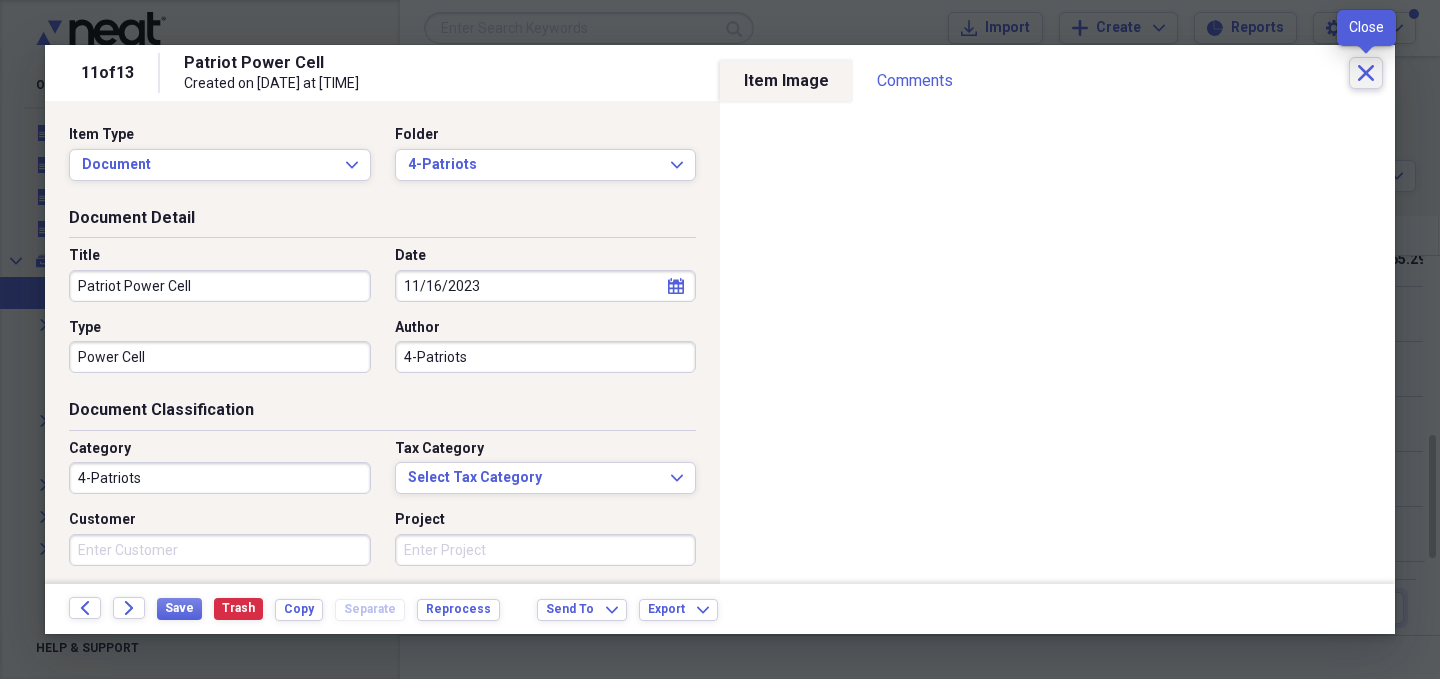 click on "Close" at bounding box center (1366, 73) 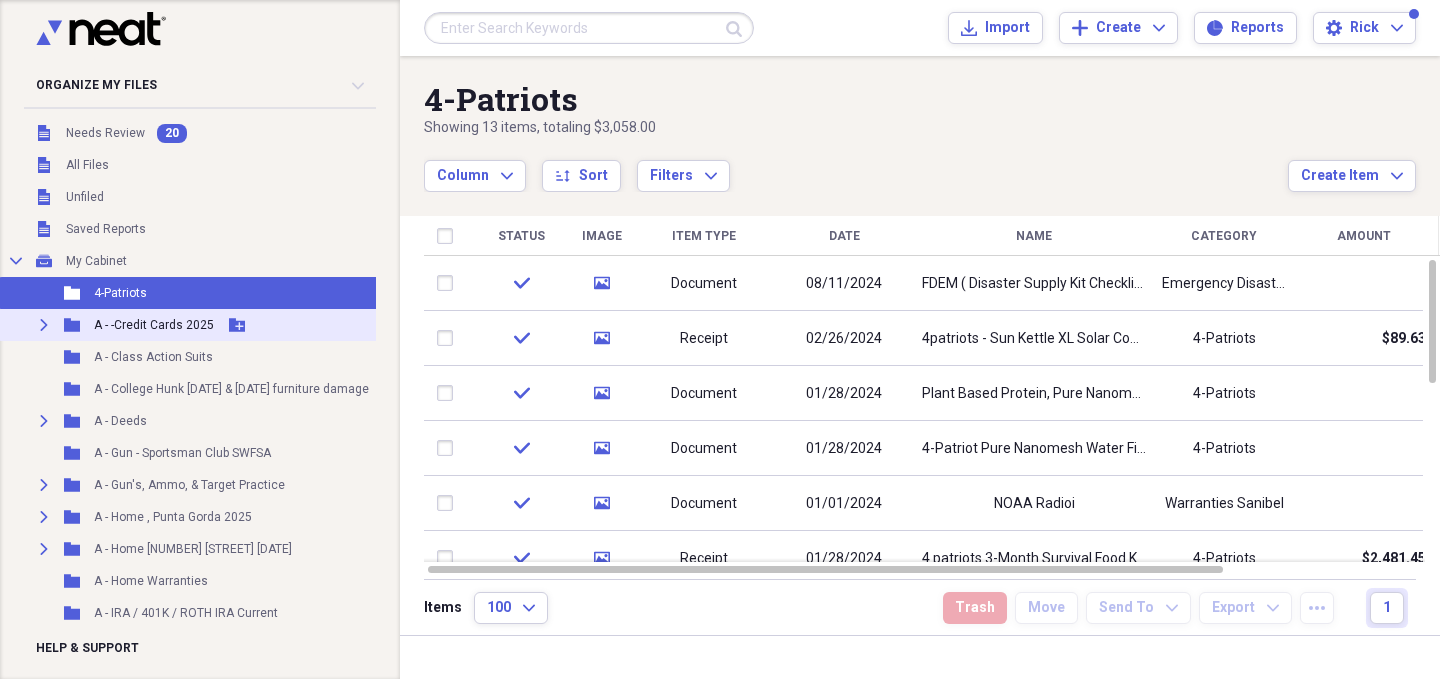 click on "Expand" at bounding box center (44, 325) 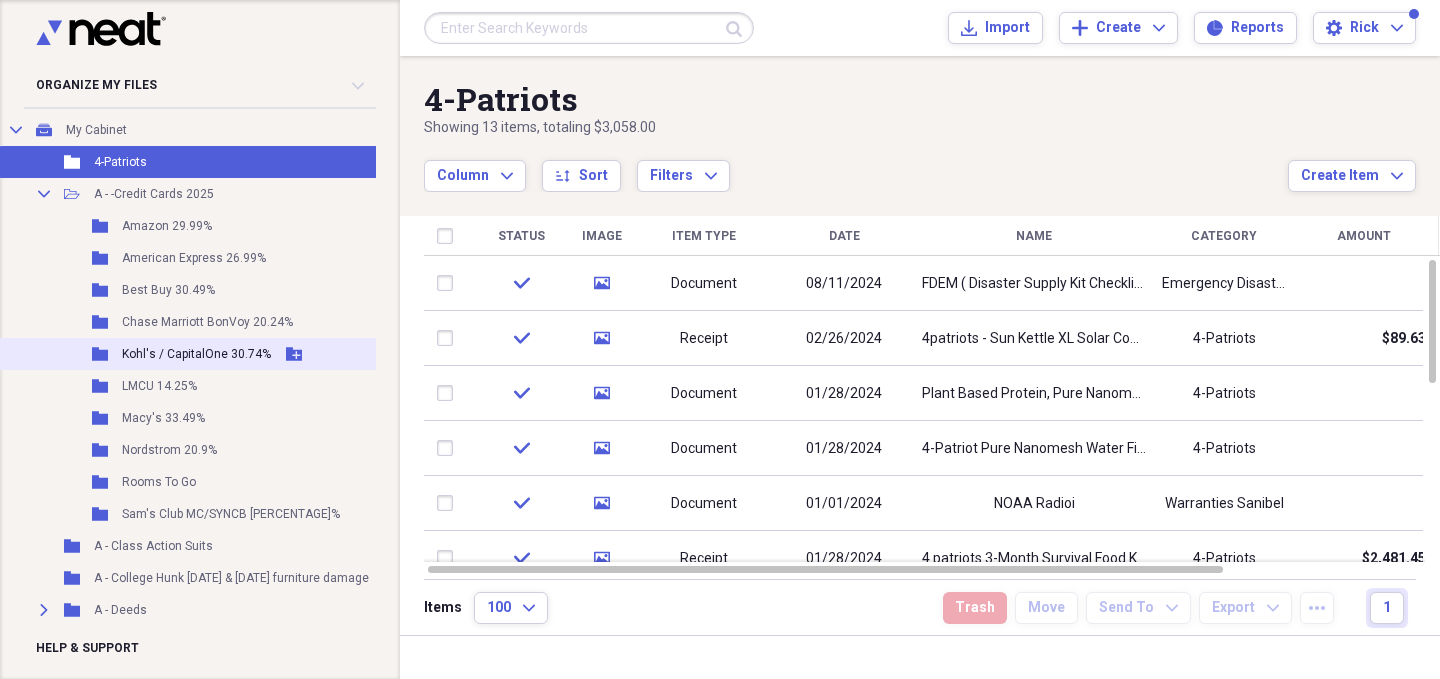 scroll, scrollTop: 135, scrollLeft: 0, axis: vertical 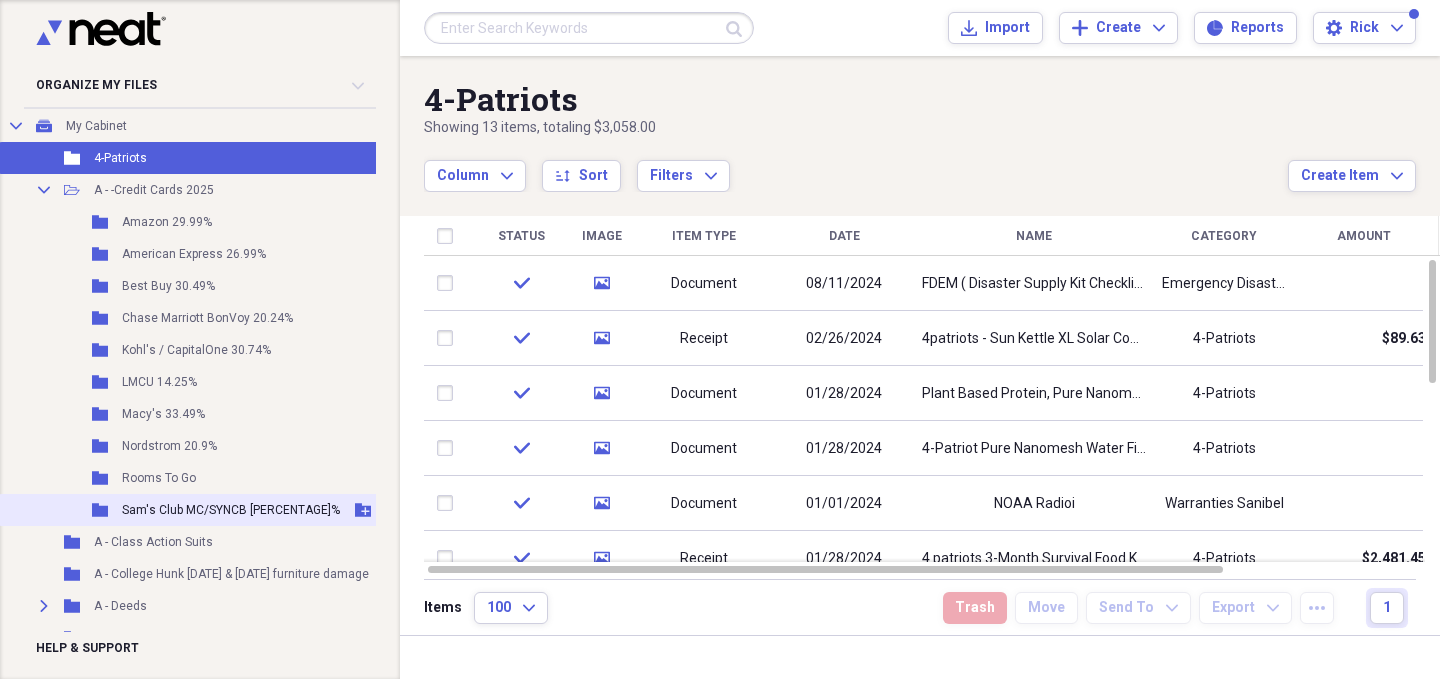 click on "Sam's Club MC/SYNCB [PERCENTAGE]%" at bounding box center [231, 510] 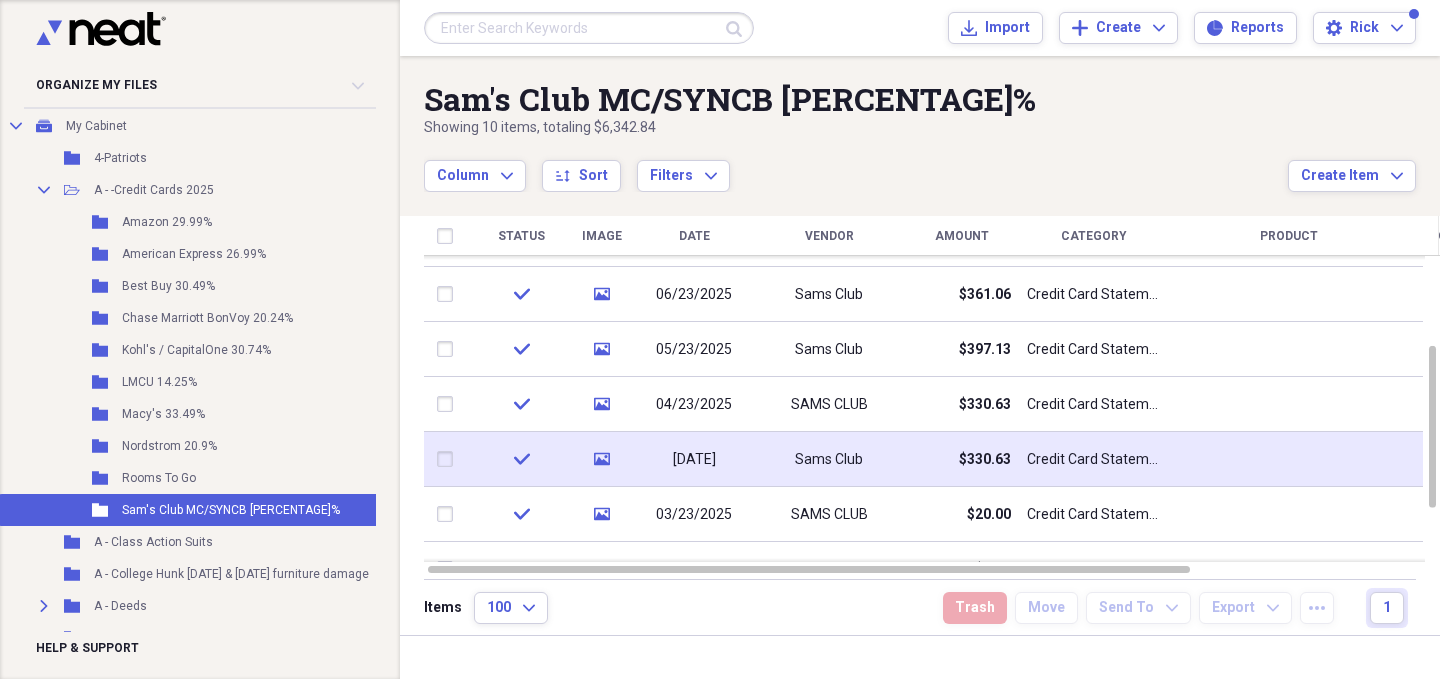 click on "check" at bounding box center (521, 459) 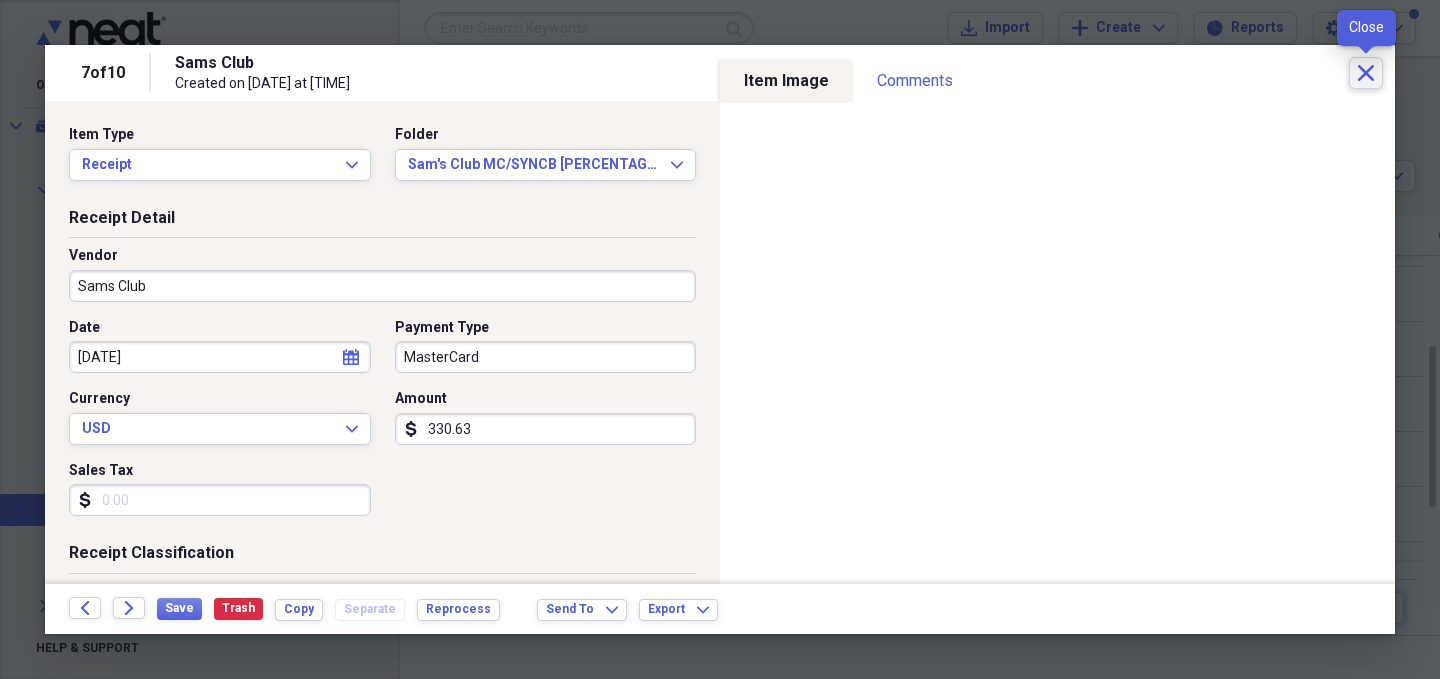 click on "Close" 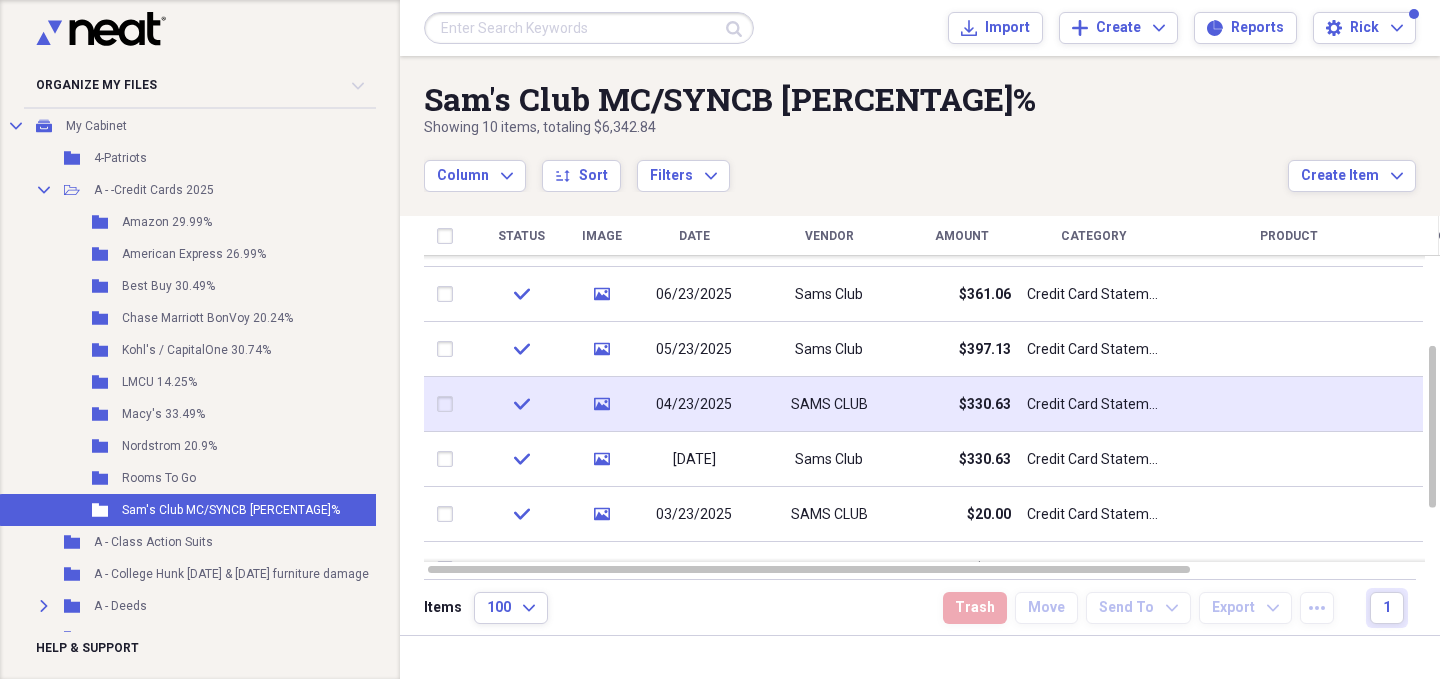 click on "check" at bounding box center (521, 404) 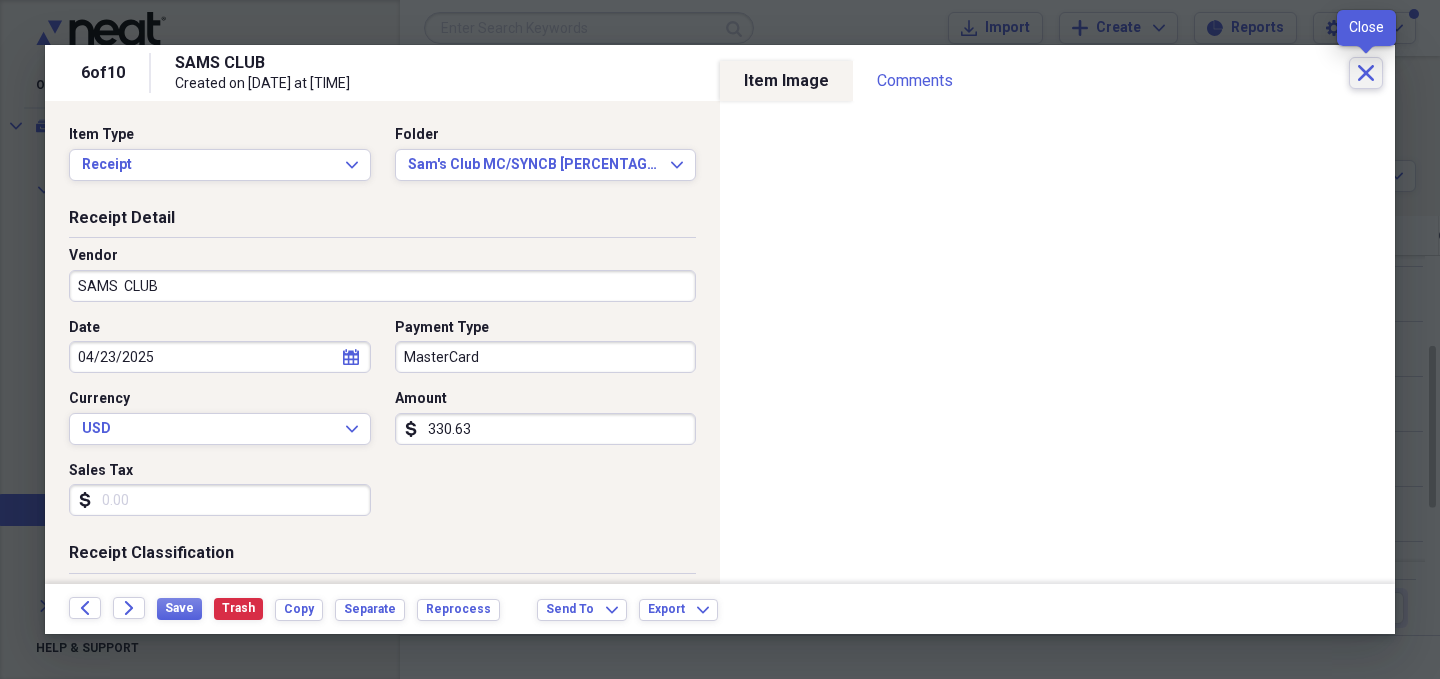 click 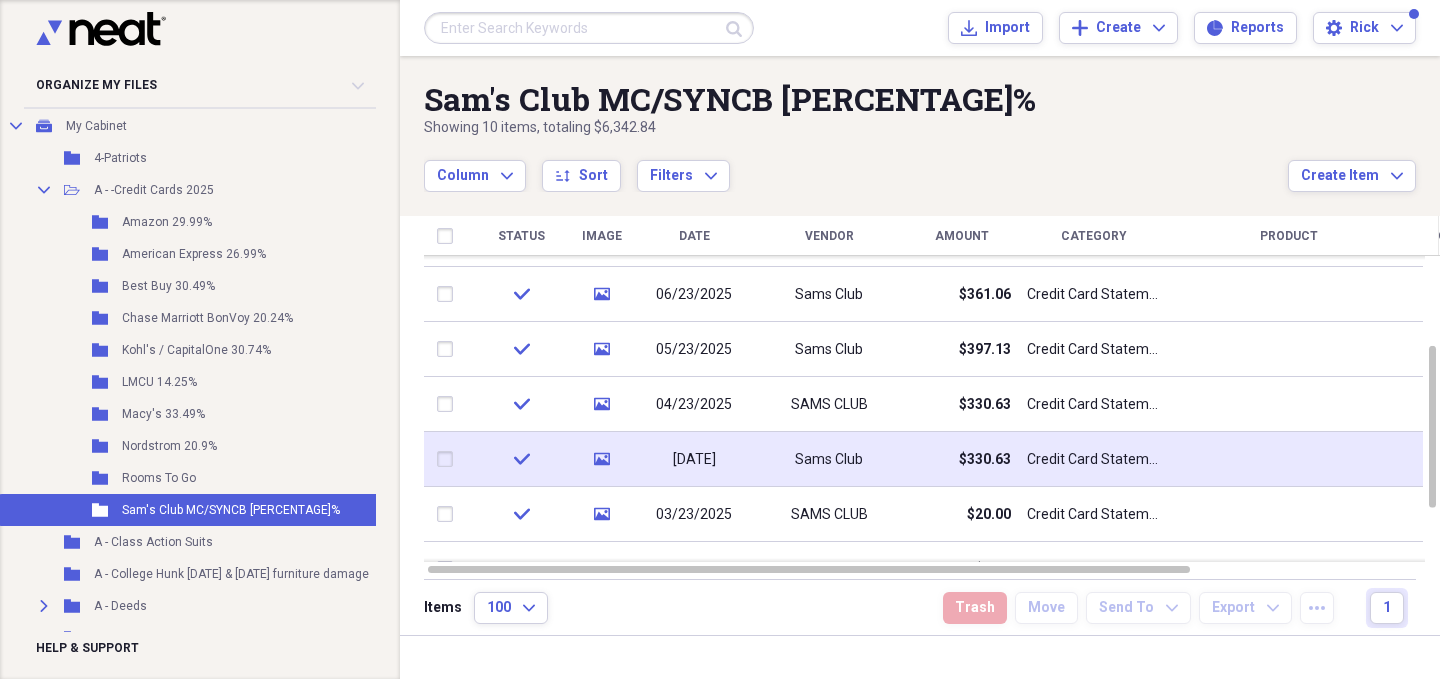 click on "check" at bounding box center [521, 459] 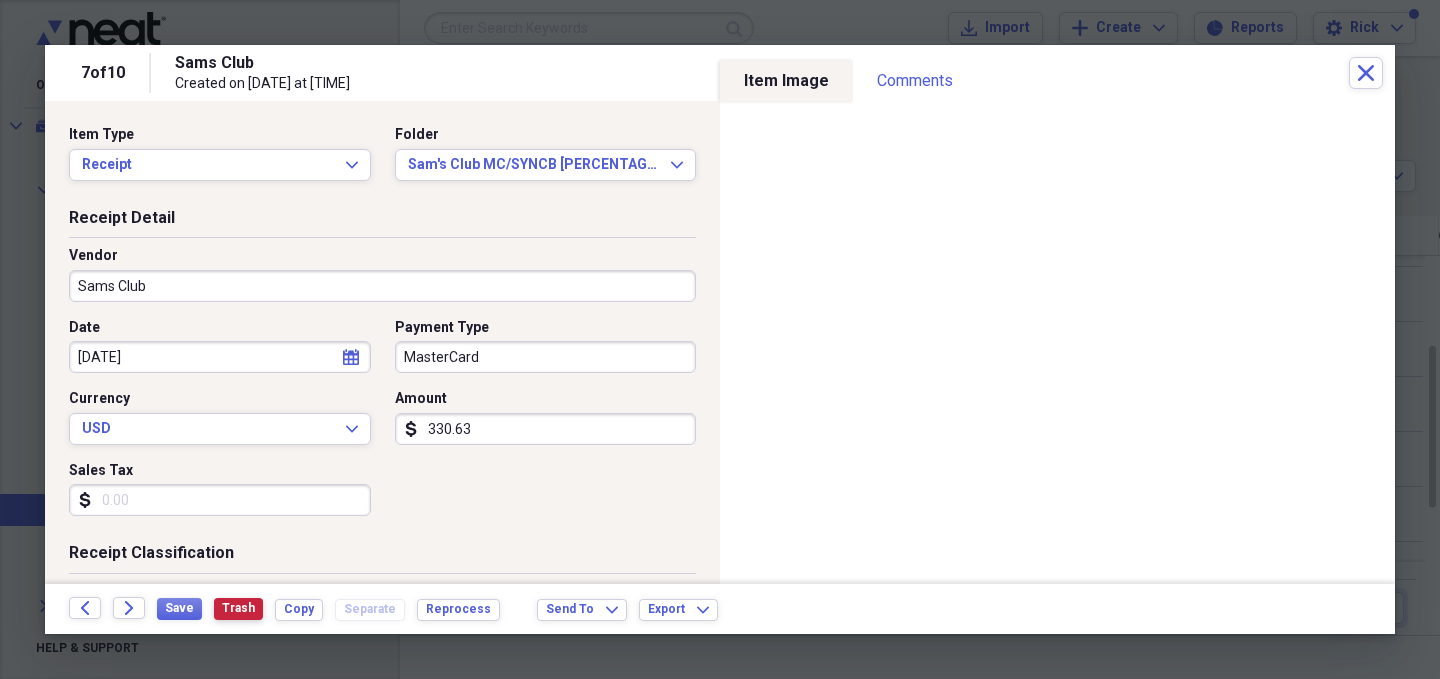 click on "Trash" at bounding box center [238, 608] 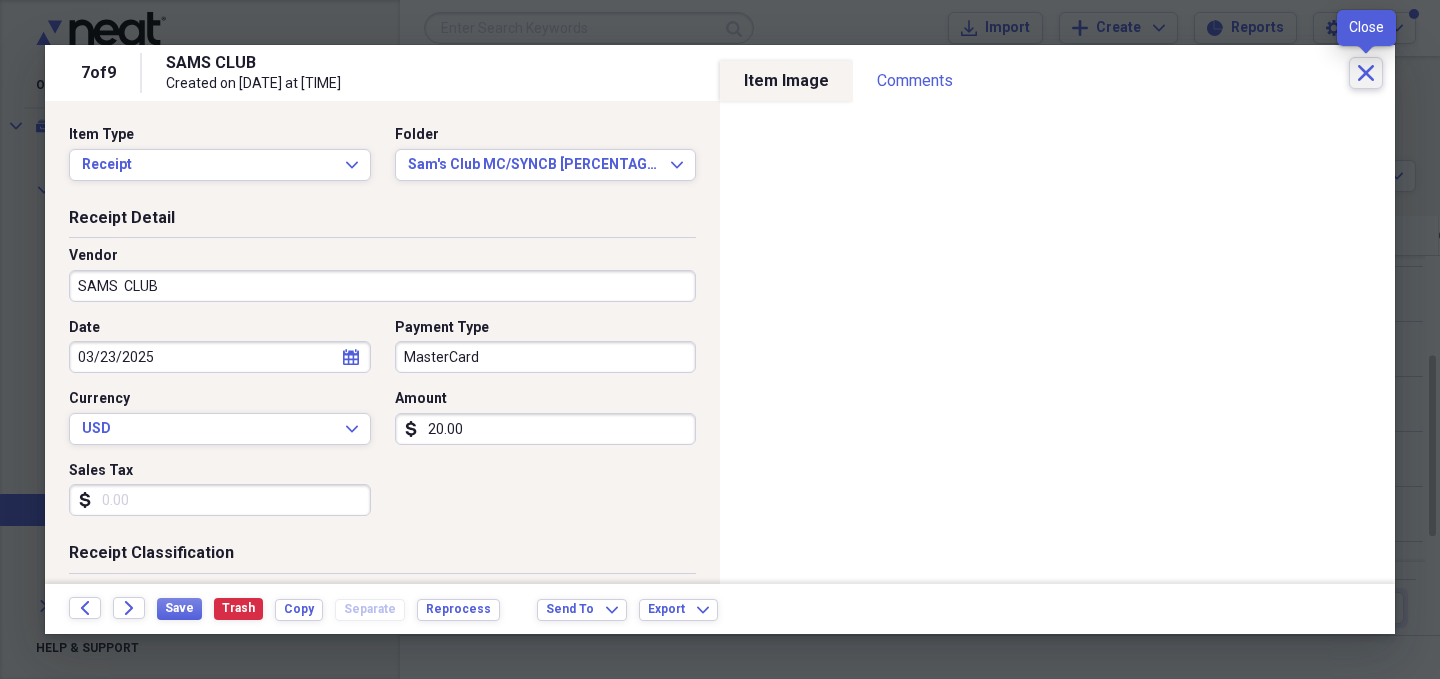 click on "Close" 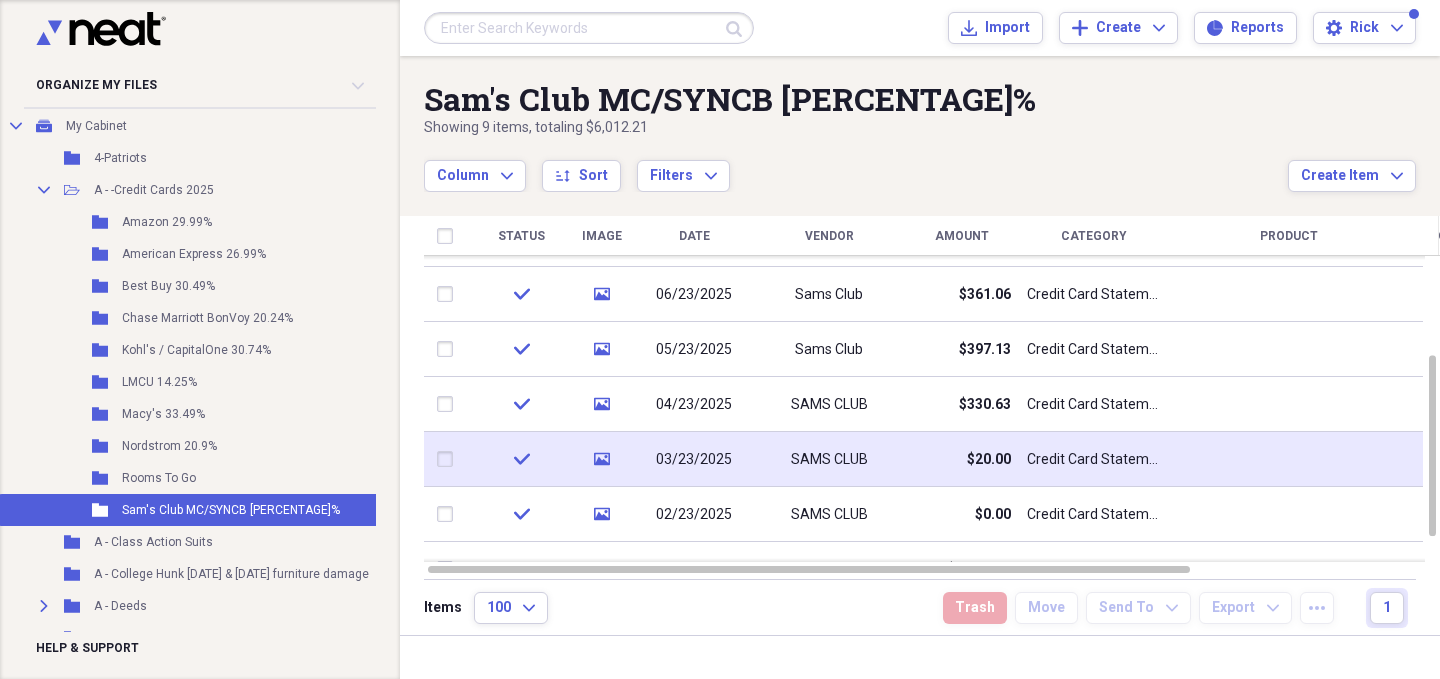 click on "check" at bounding box center (521, 459) 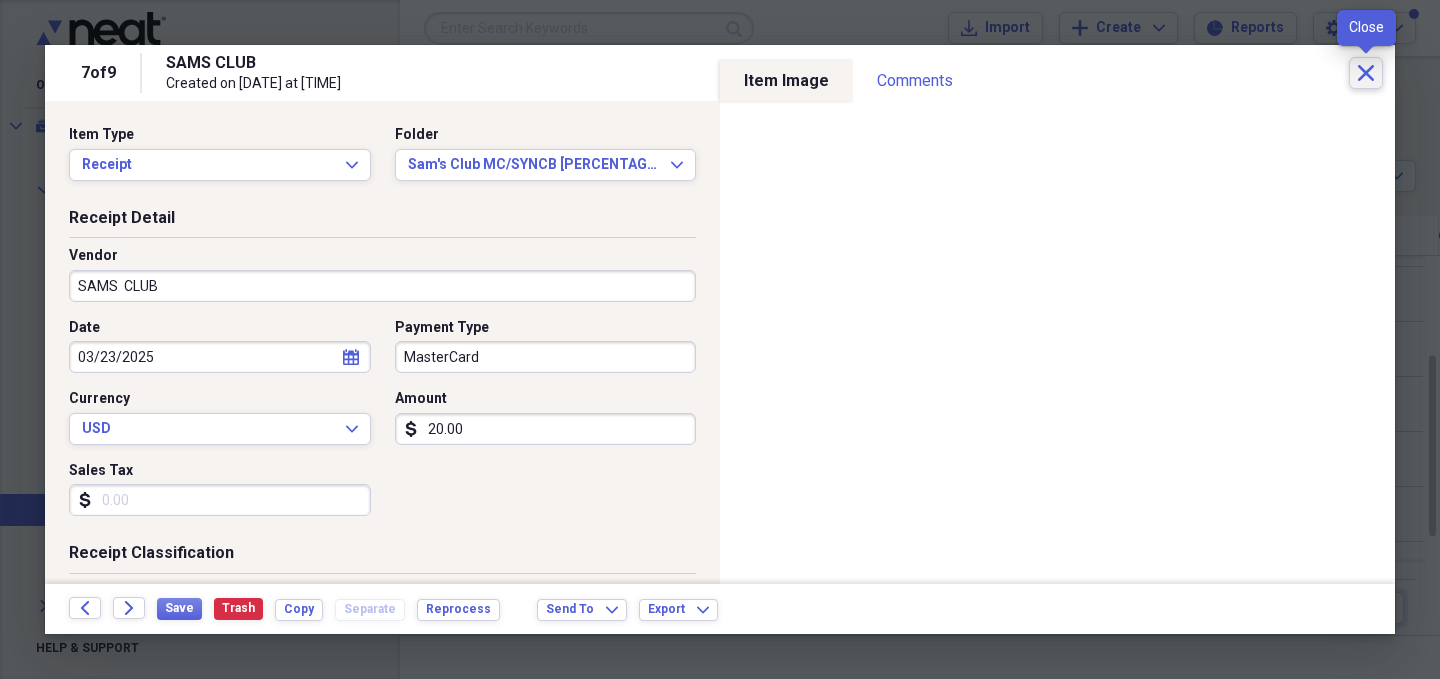 click on "Close" 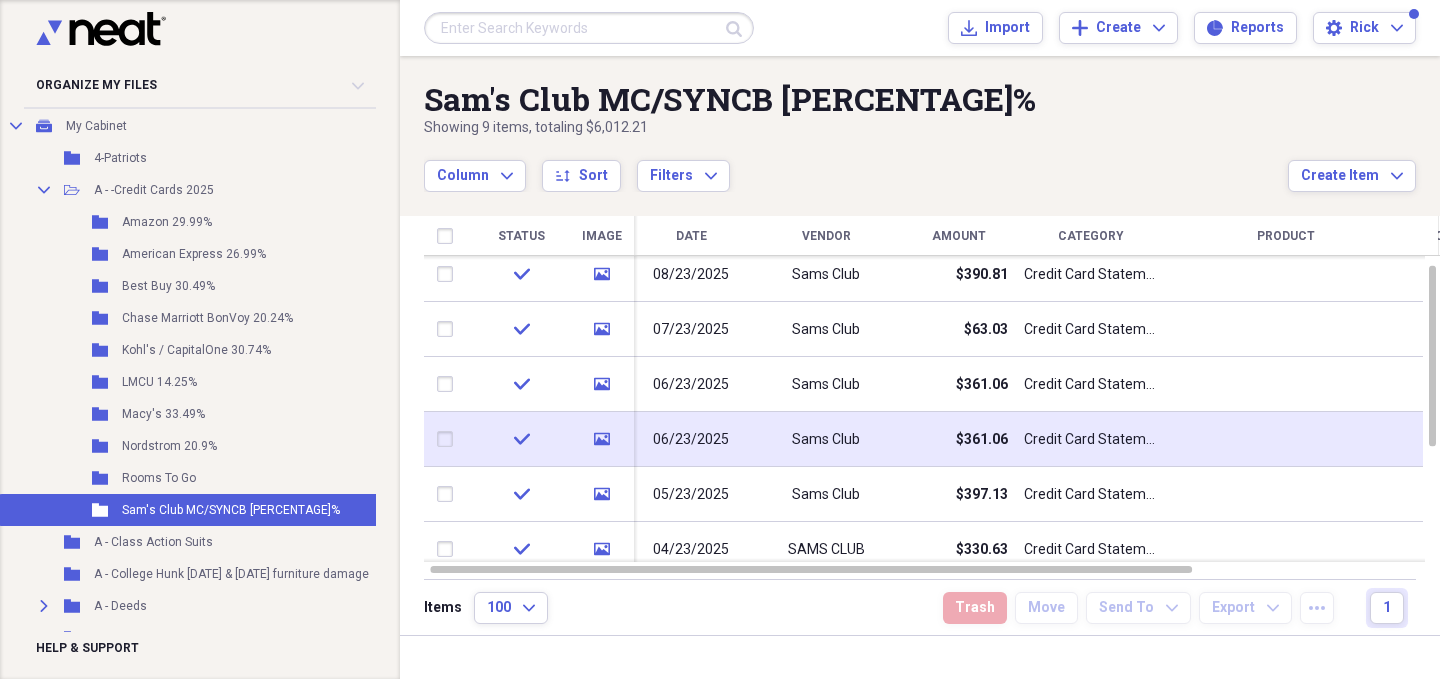 click on "check" at bounding box center (521, 439) 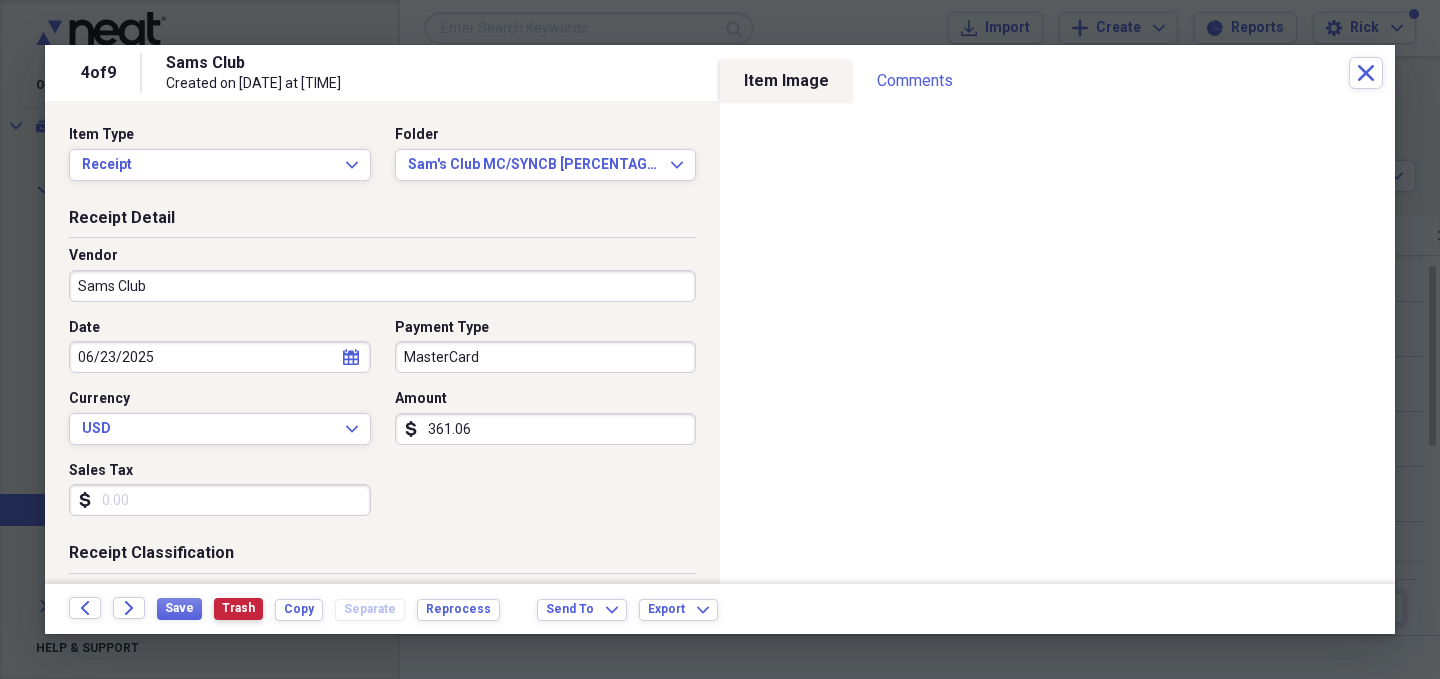 click on "Trash" at bounding box center [238, 608] 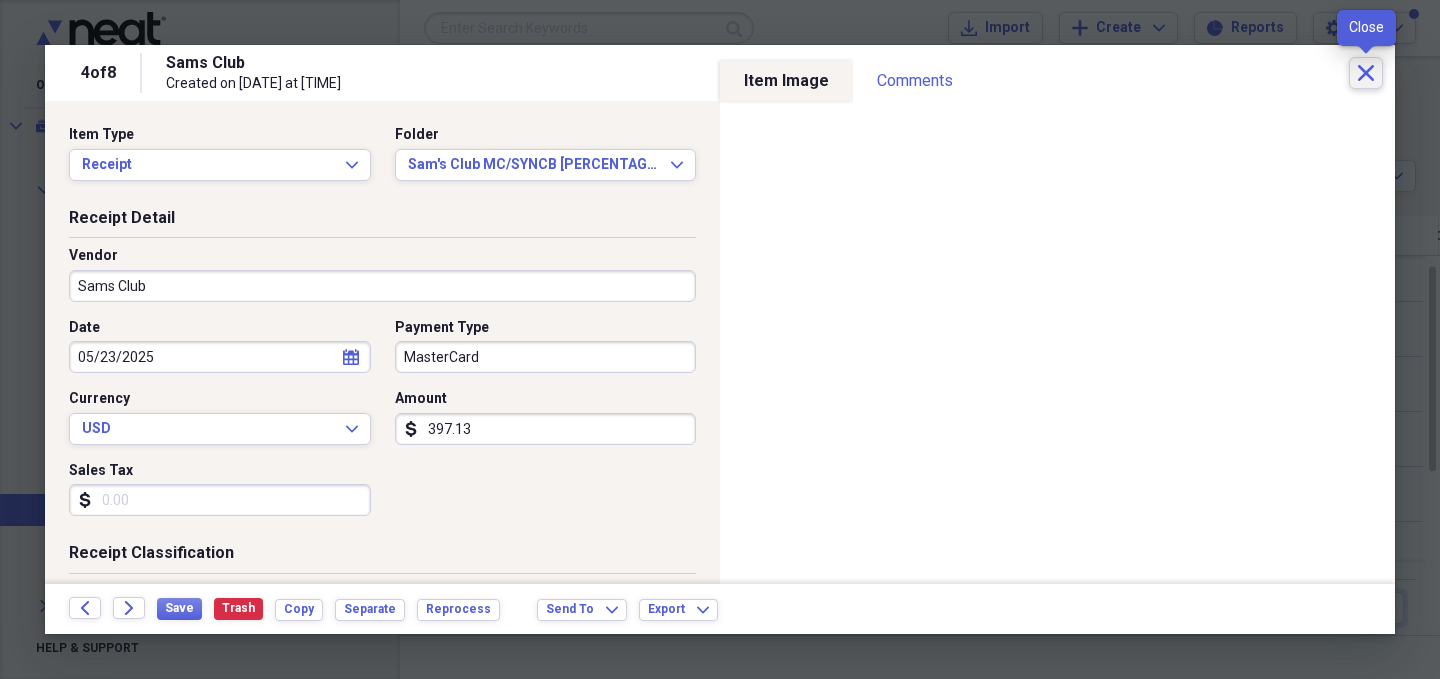 click on "Close" 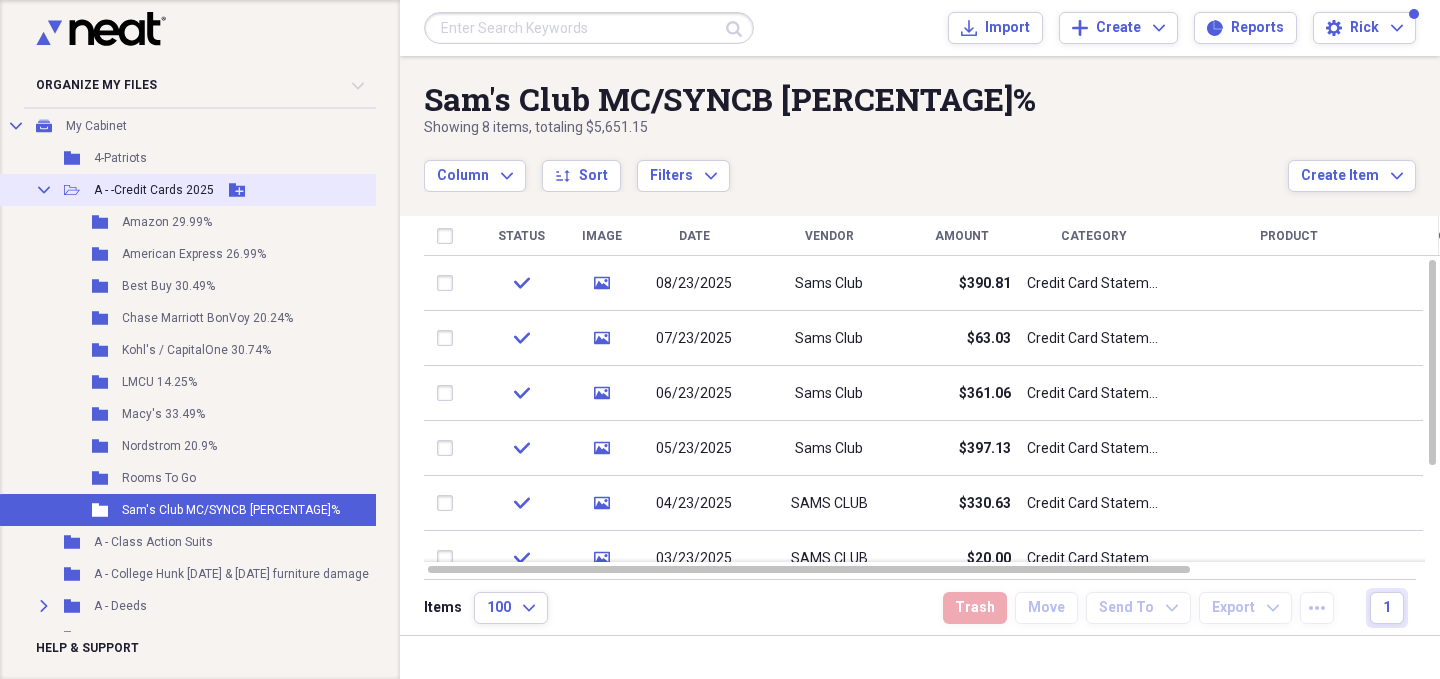 click 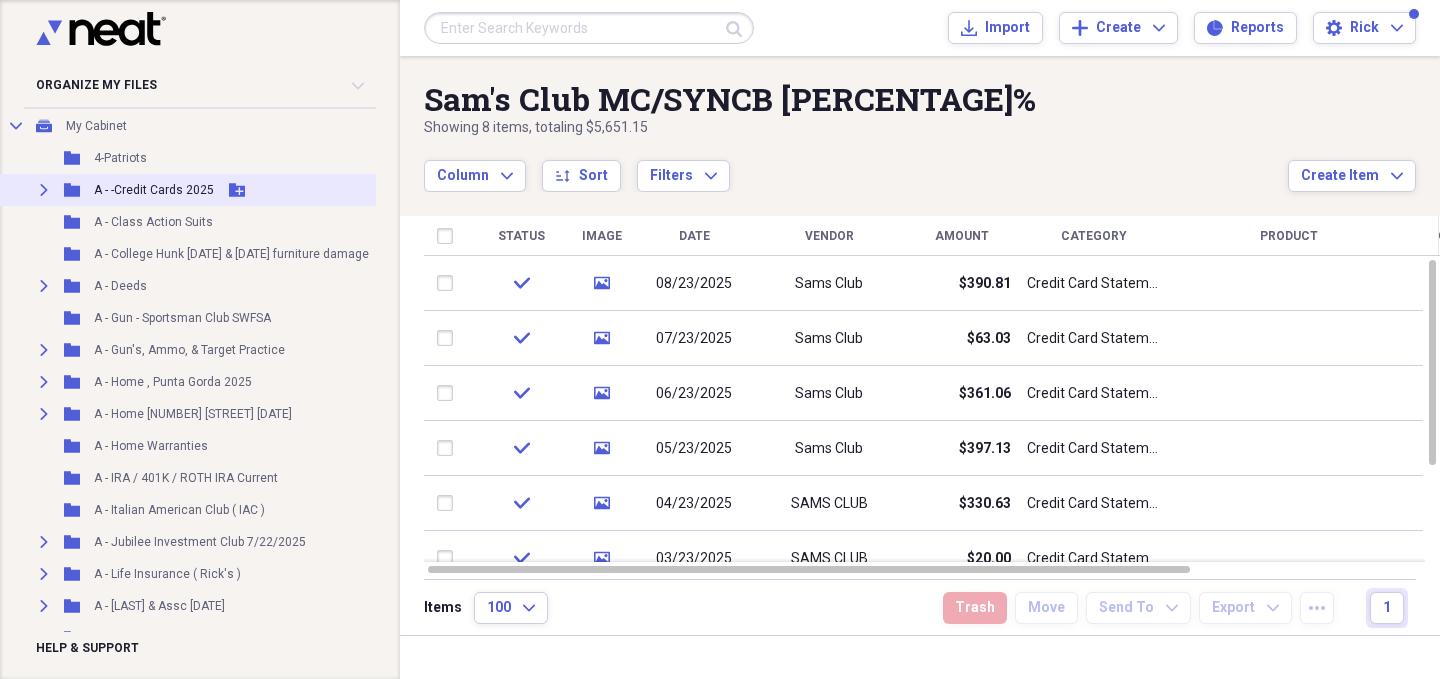 click on "Expand" at bounding box center (44, 190) 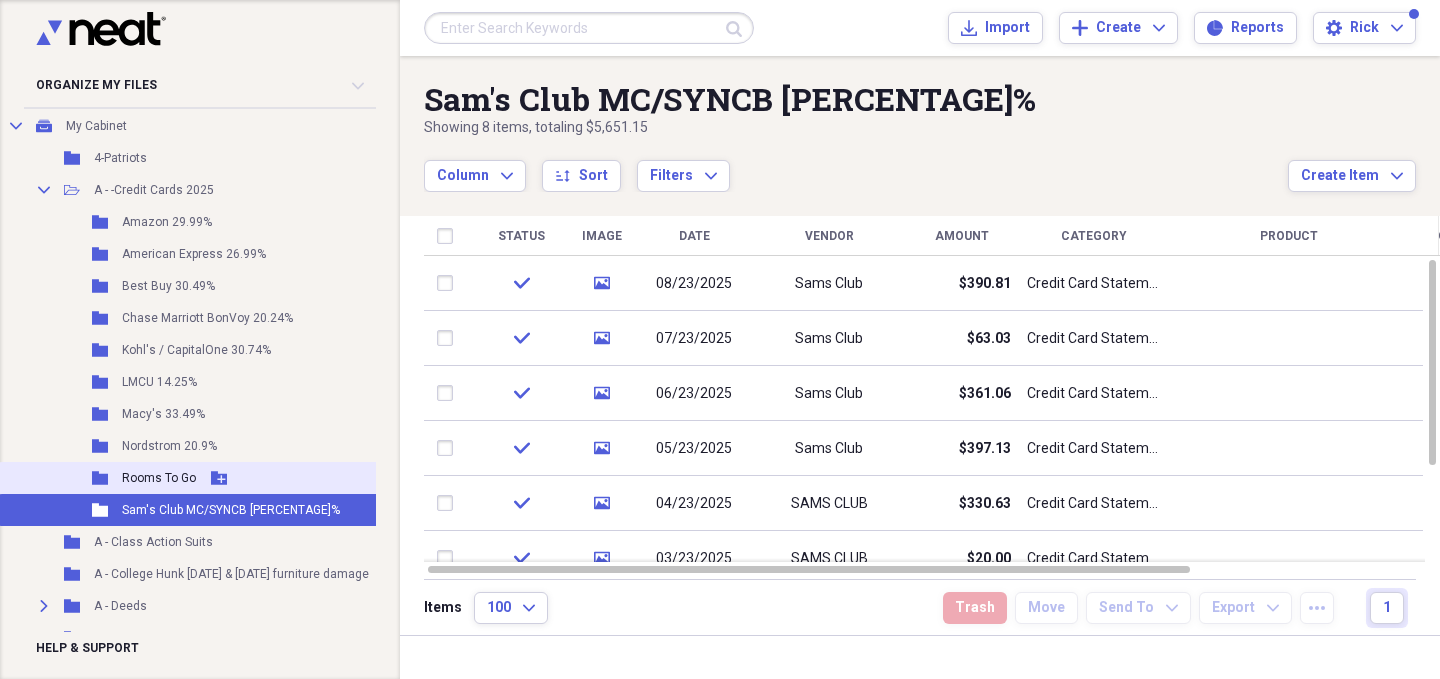 click on "Rooms To Go" at bounding box center (159, 478) 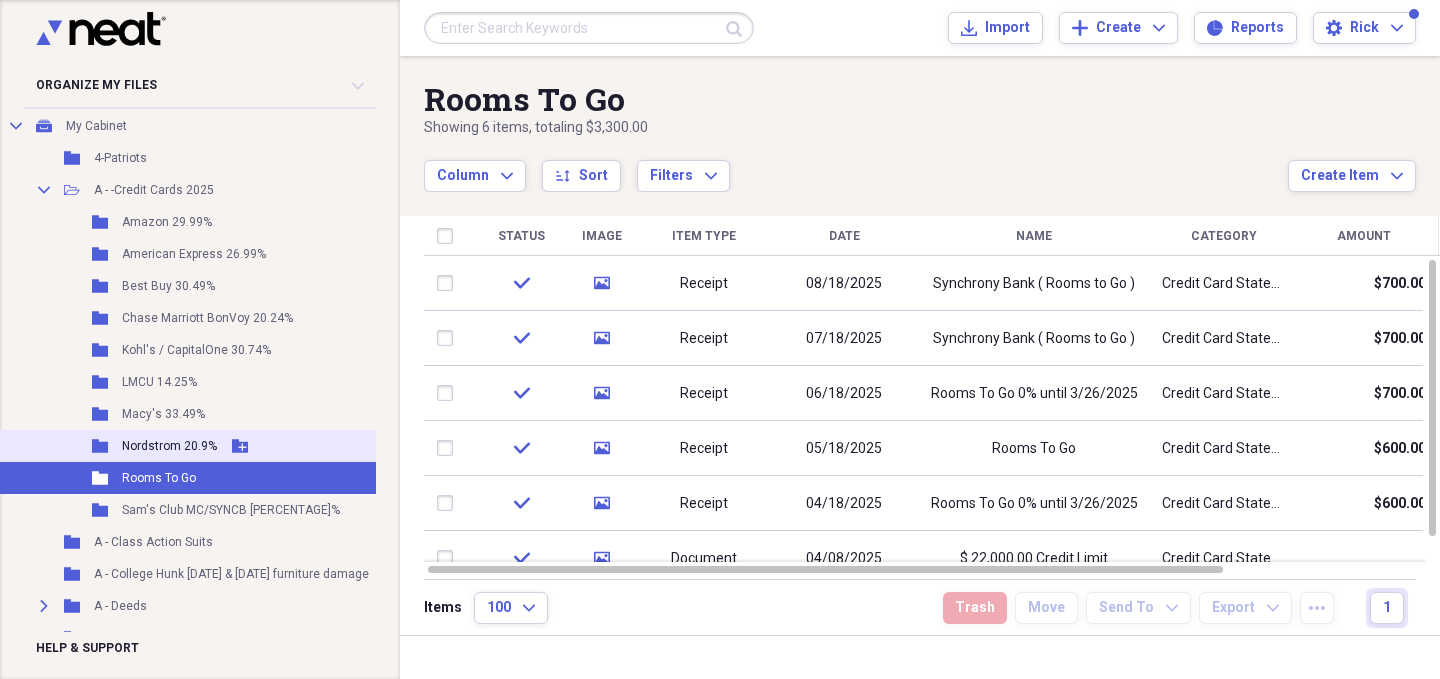 click on "Nordstrom 20.9%" at bounding box center [169, 446] 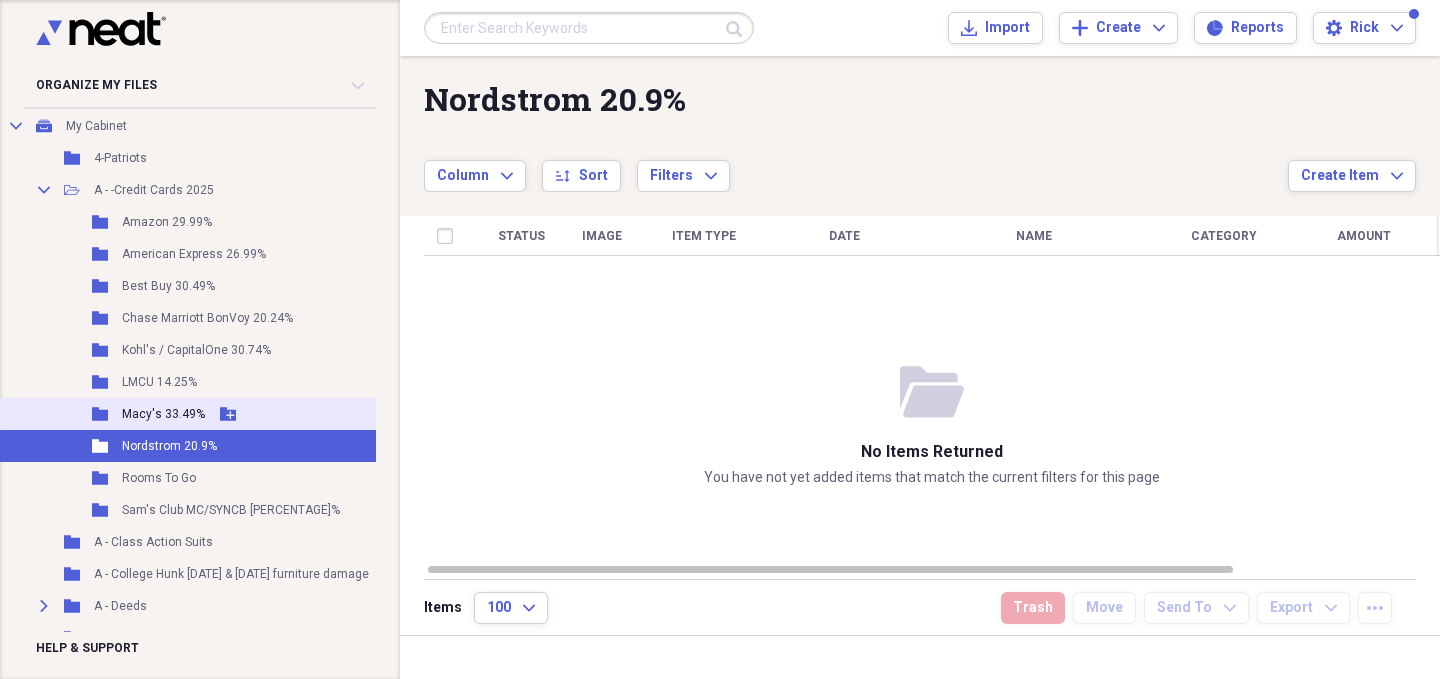 click on "Macy's 33.49%" at bounding box center (163, 414) 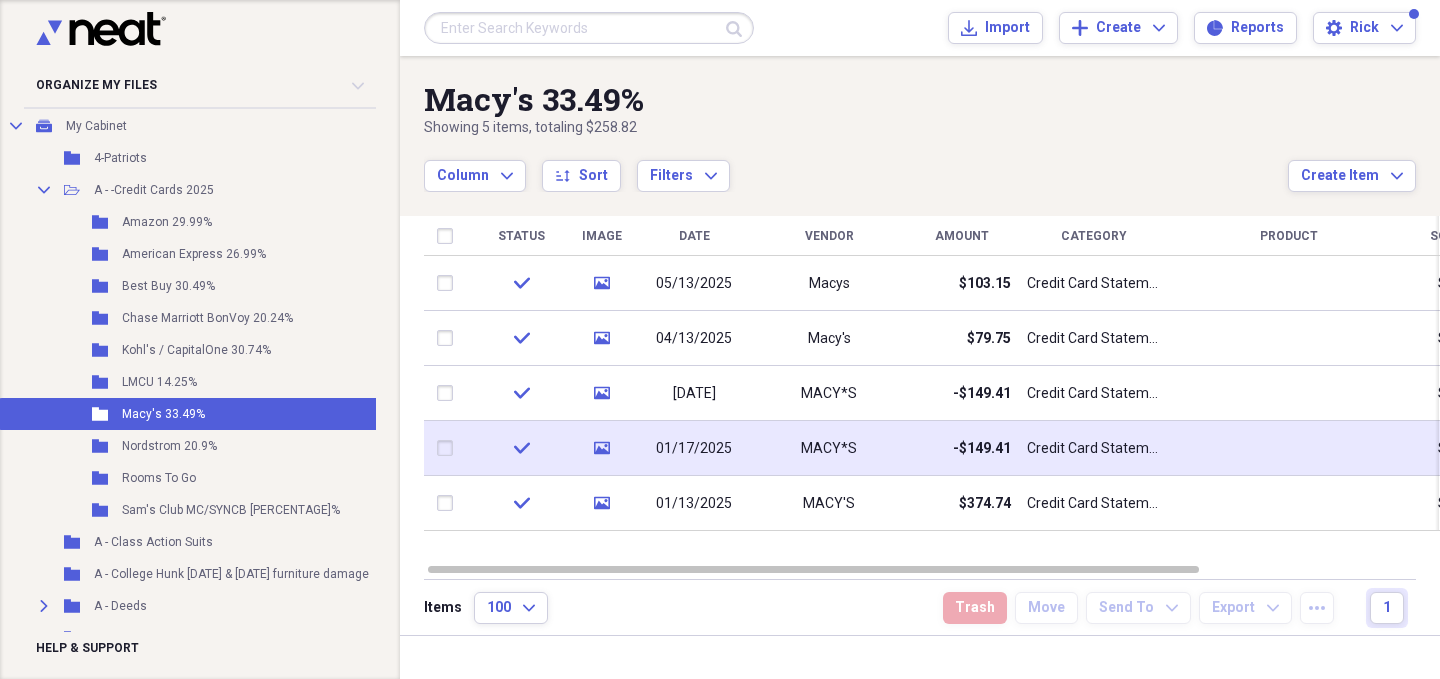 click on "media" at bounding box center (601, 448) 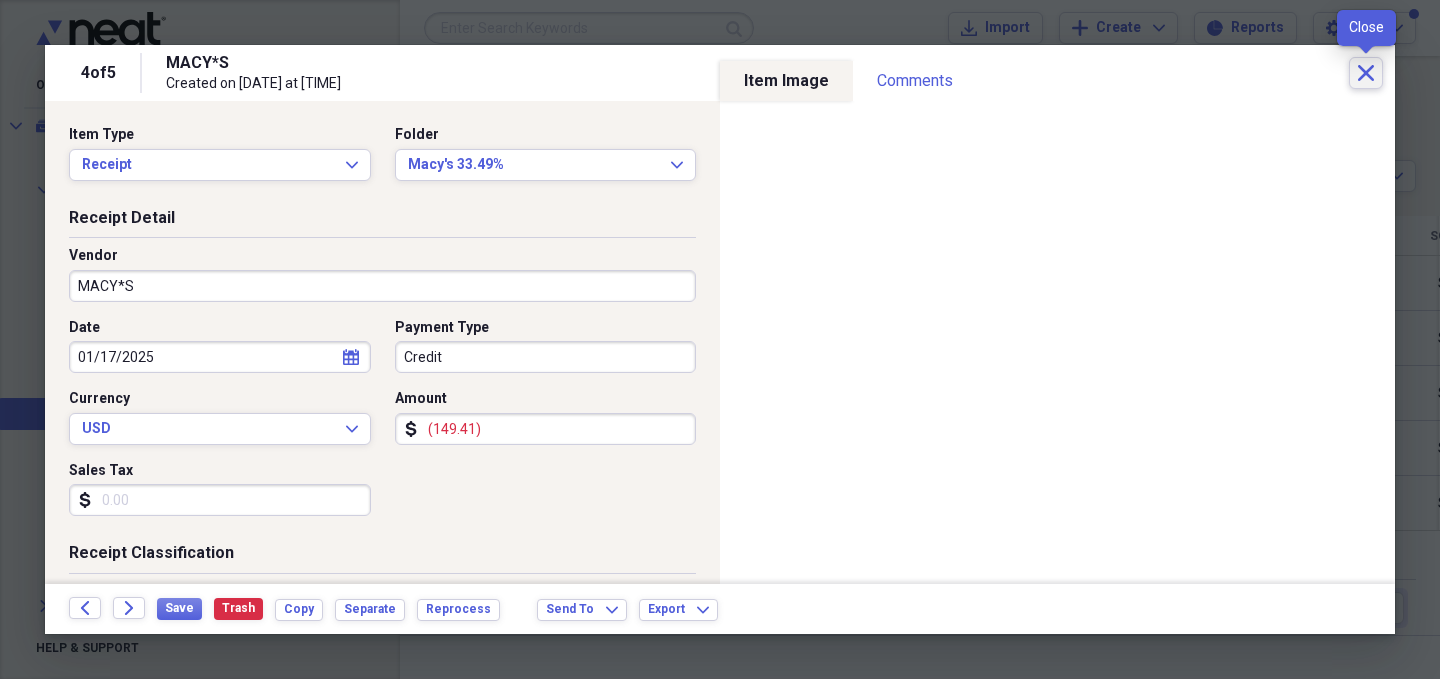 click on "Close" 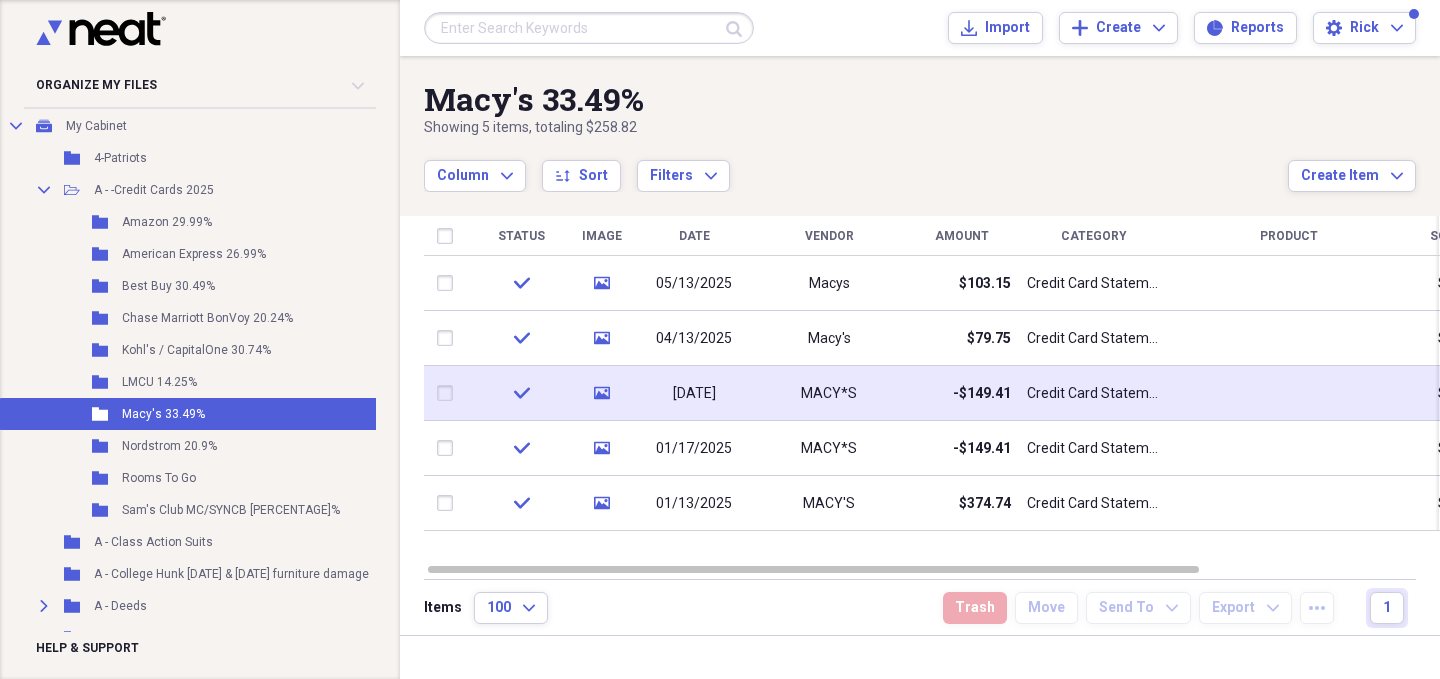 click on "check" at bounding box center [521, 393] 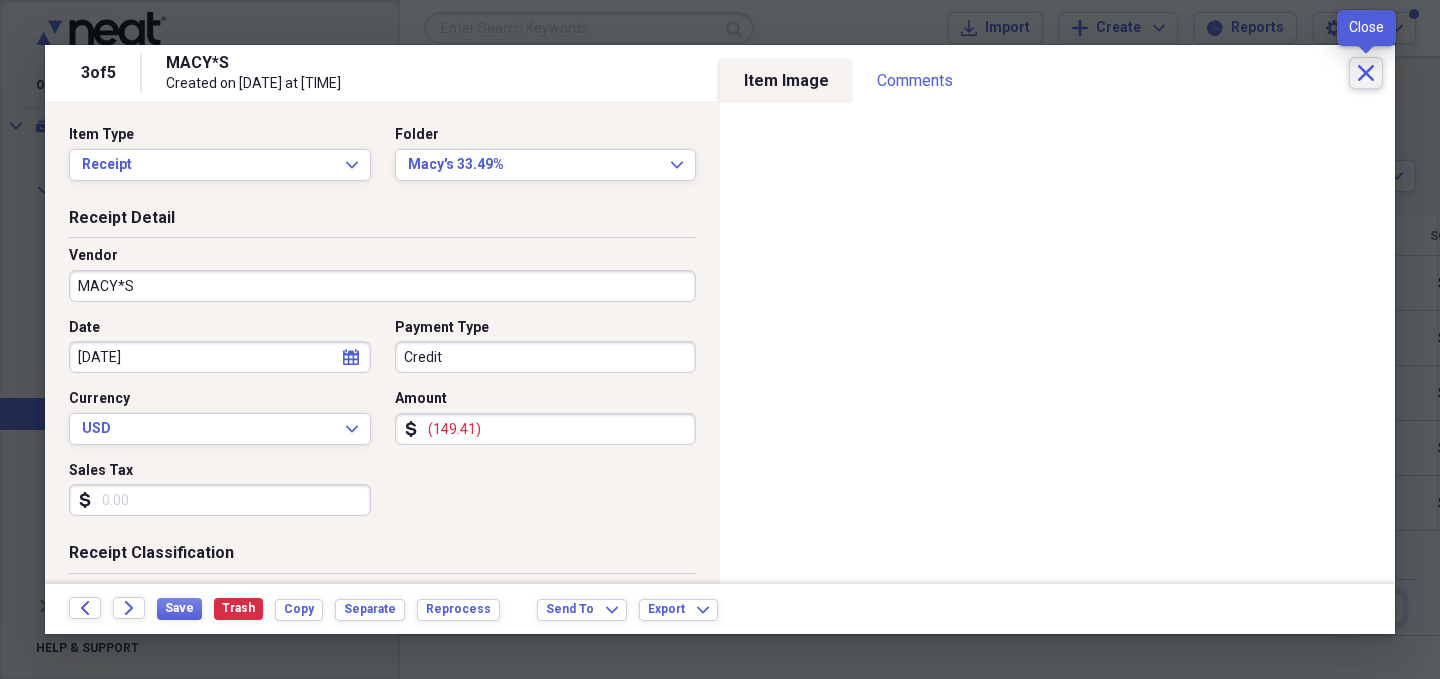 click on "Close" 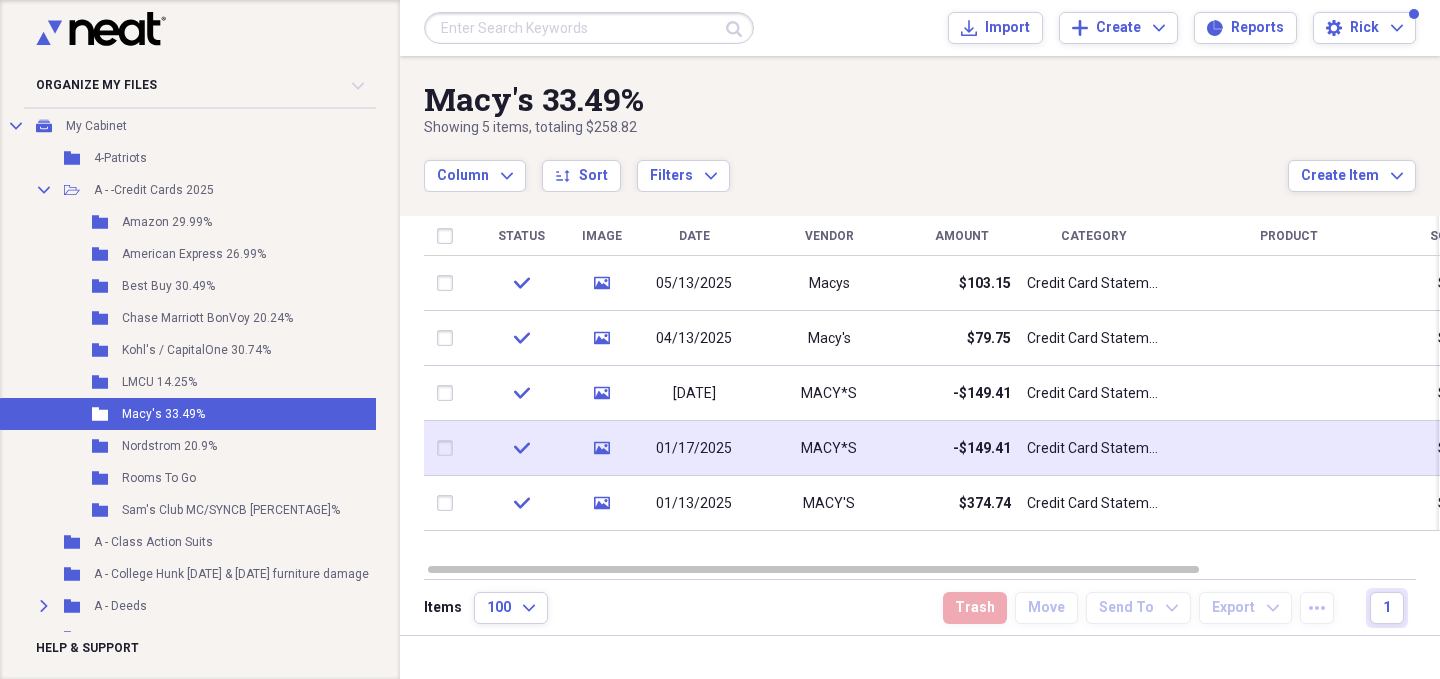 click on "check" at bounding box center (521, 448) 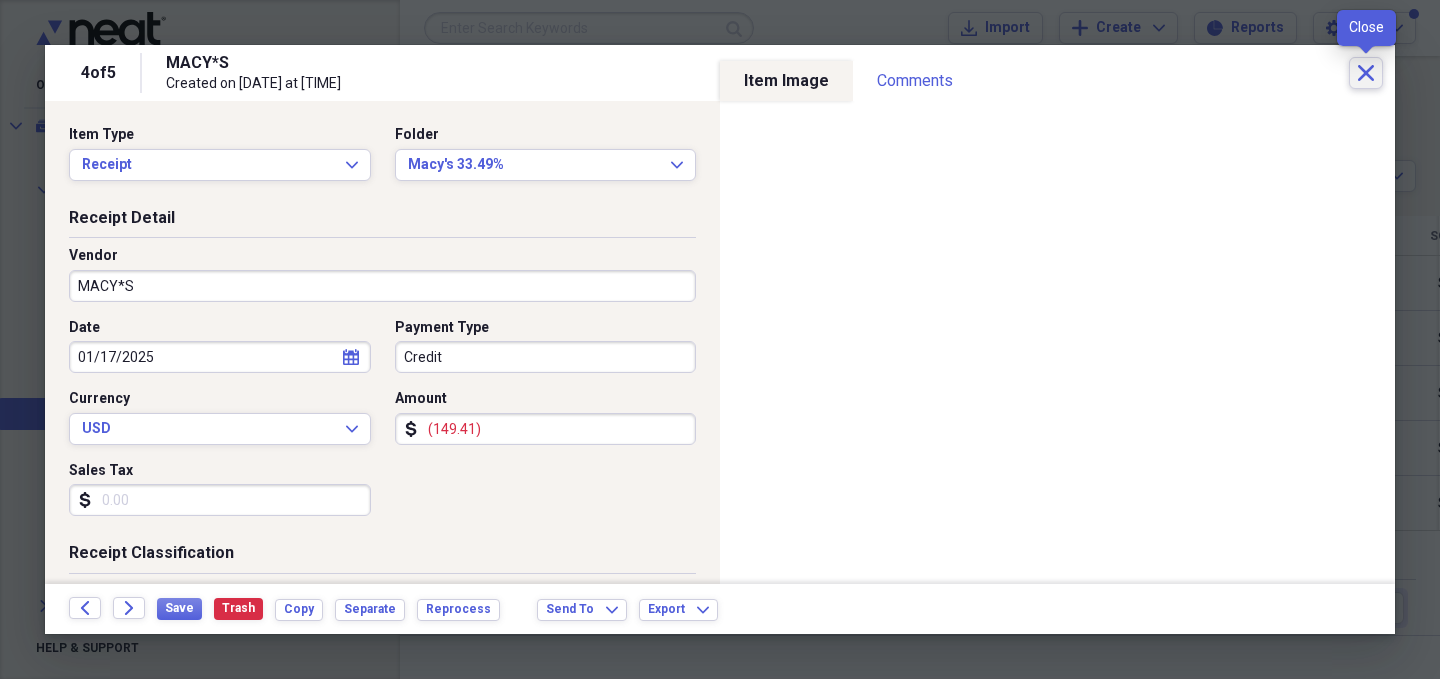 click 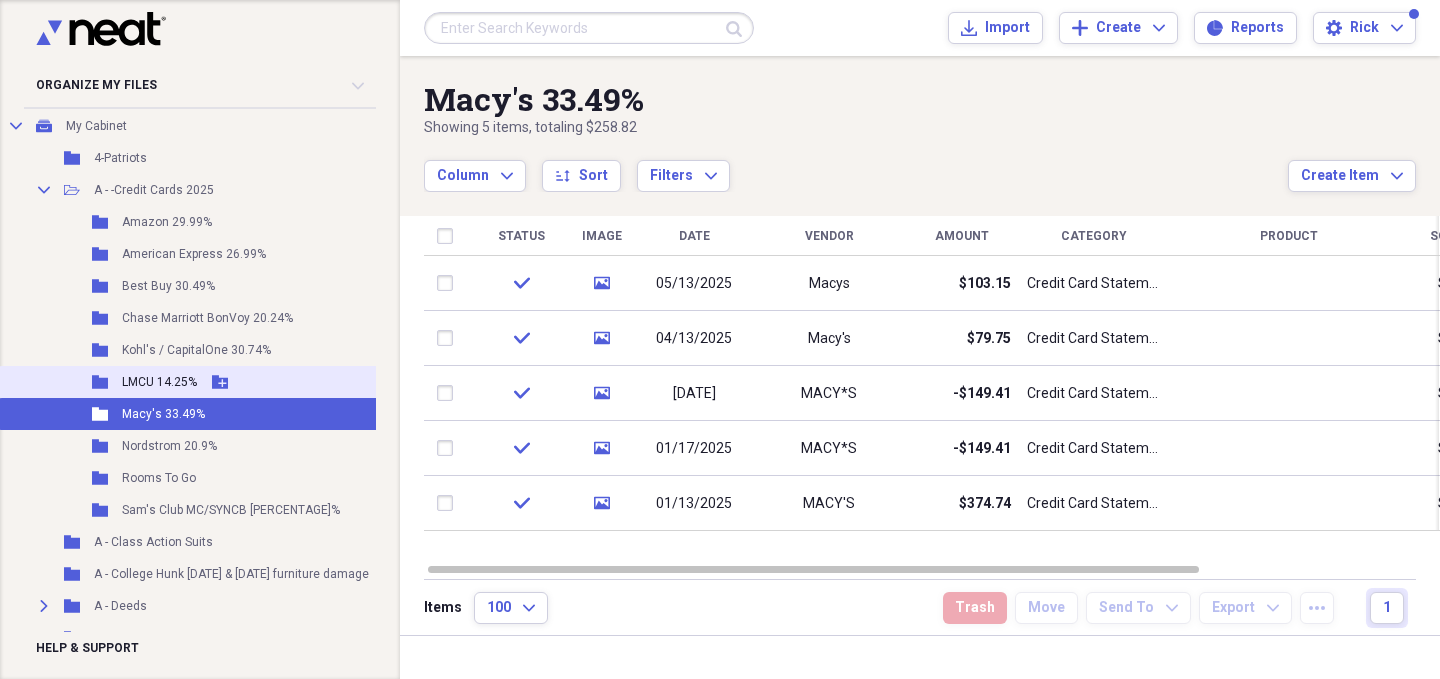 click on "LMCU 14.25%" at bounding box center [159, 382] 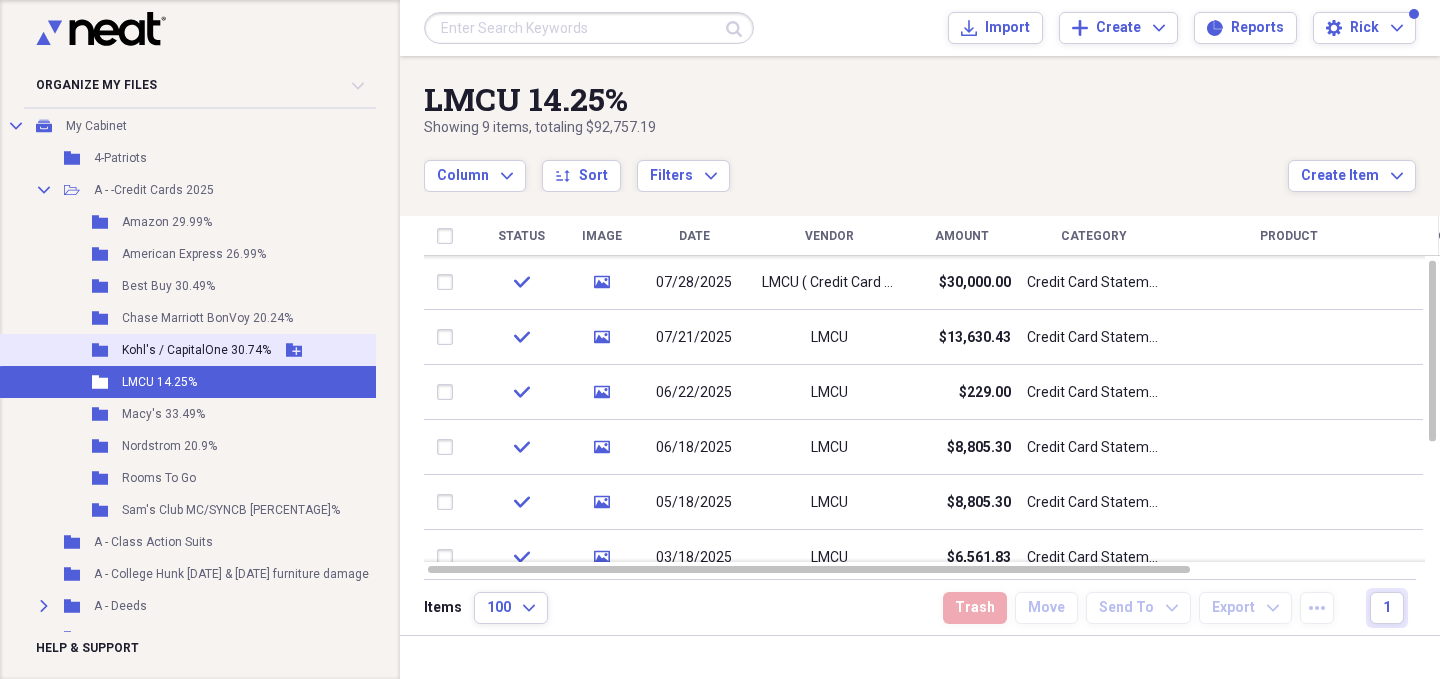 click on "[BRAND] / [BRAND] [PERCENT]" at bounding box center [244, 350] 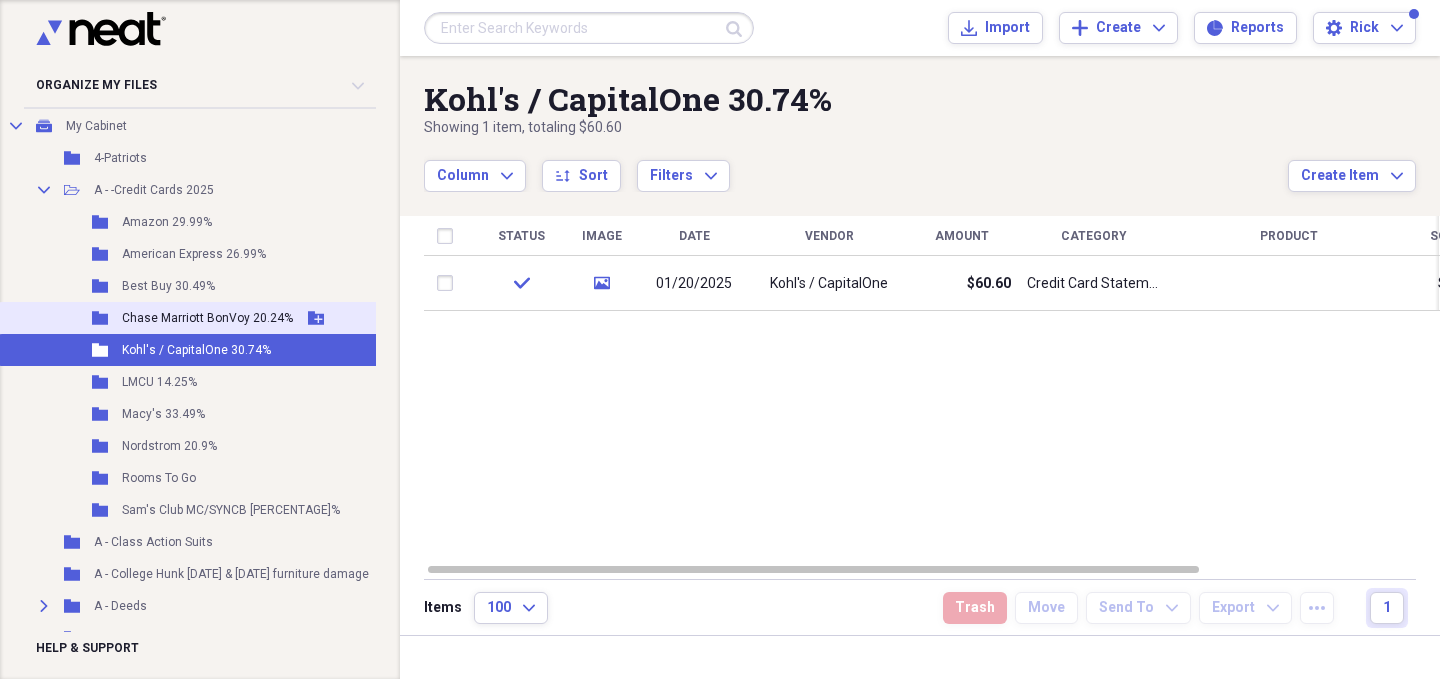 click on "Chase Marriott BonVoy 20.24%" at bounding box center [207, 318] 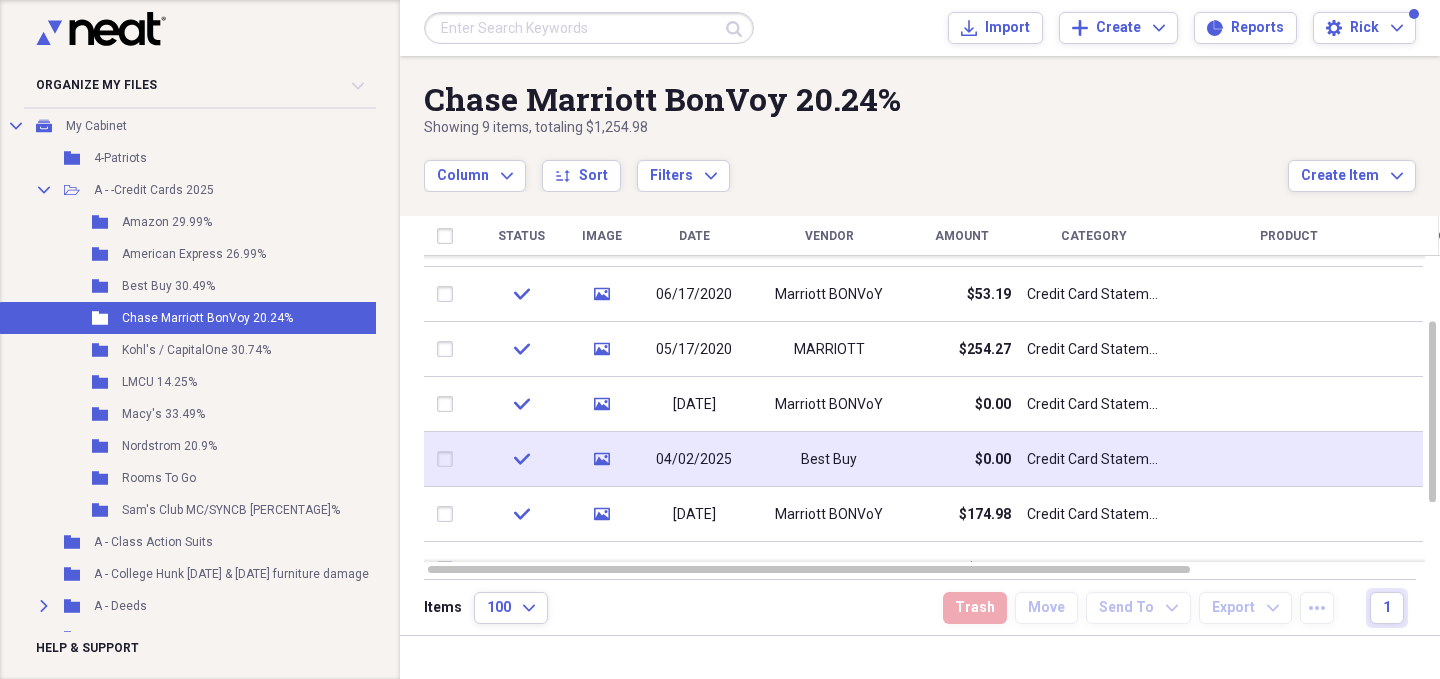 click on "check" at bounding box center [521, 459] 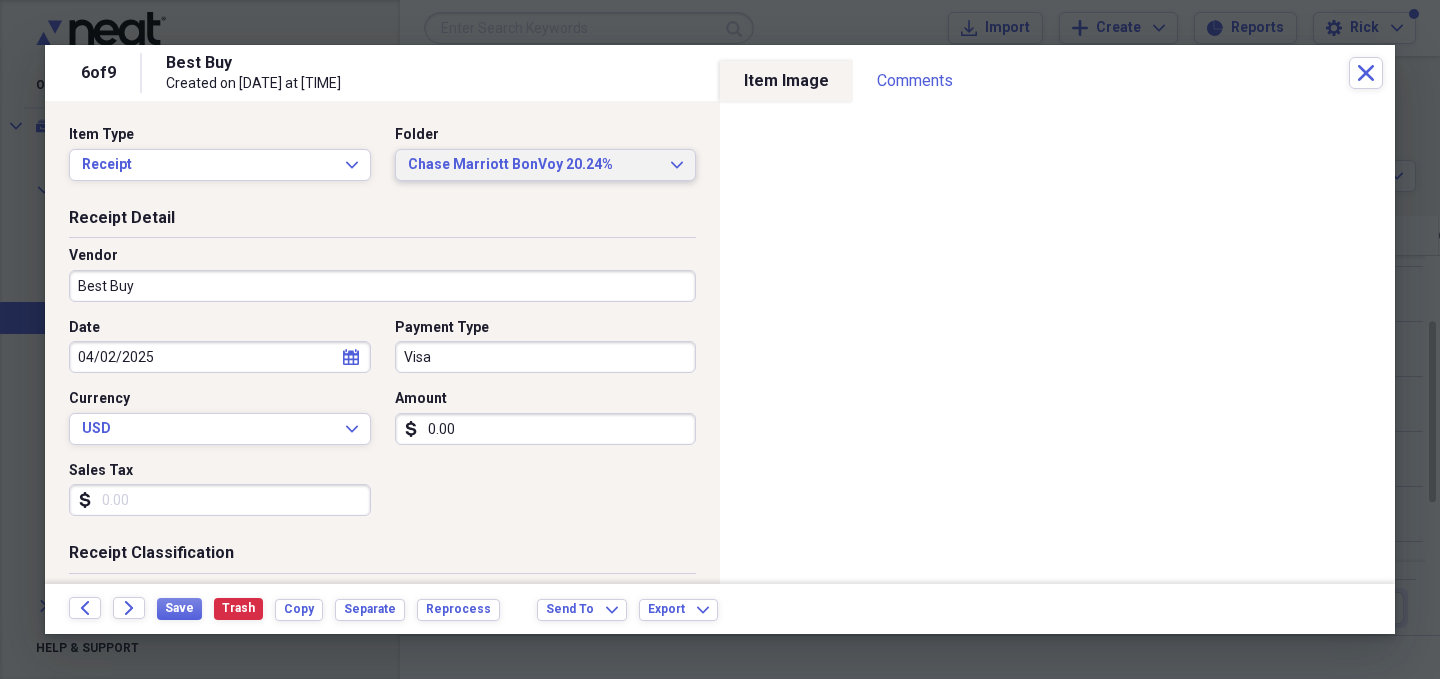 click on "Expand" 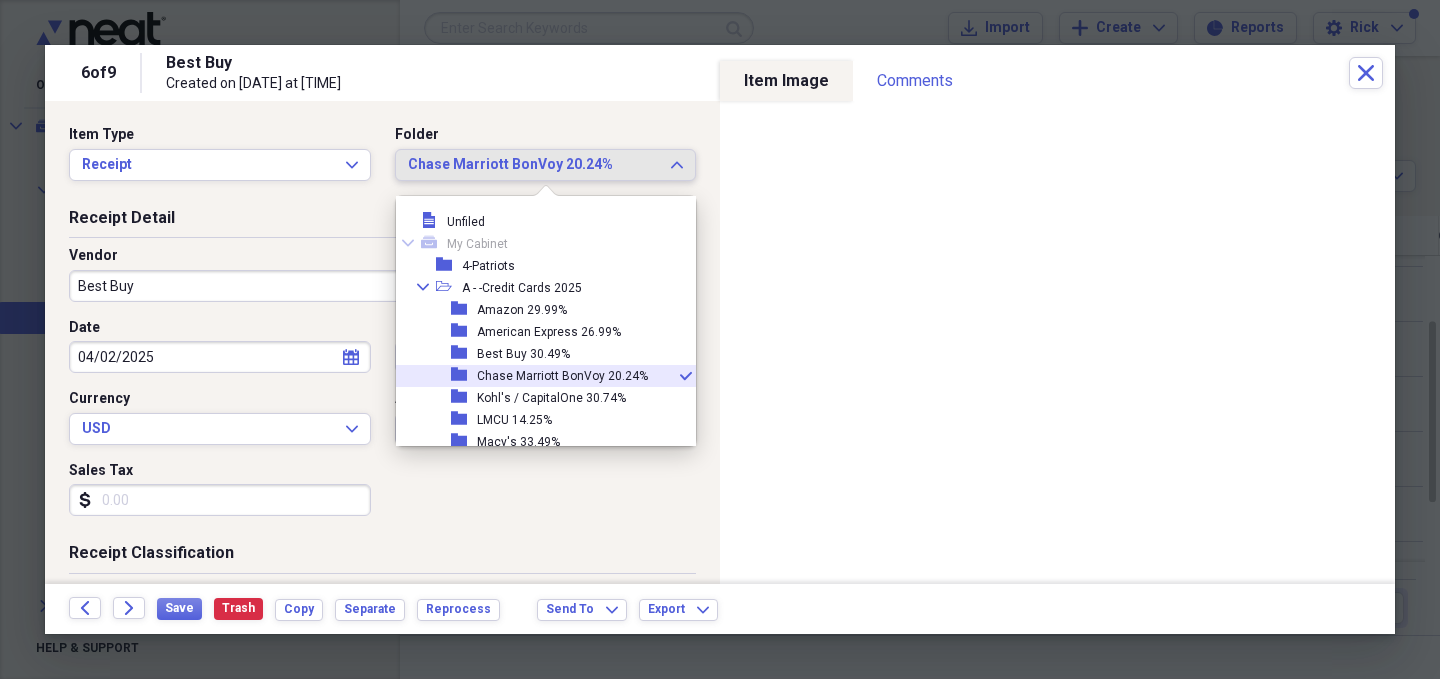 scroll, scrollTop: 55, scrollLeft: 0, axis: vertical 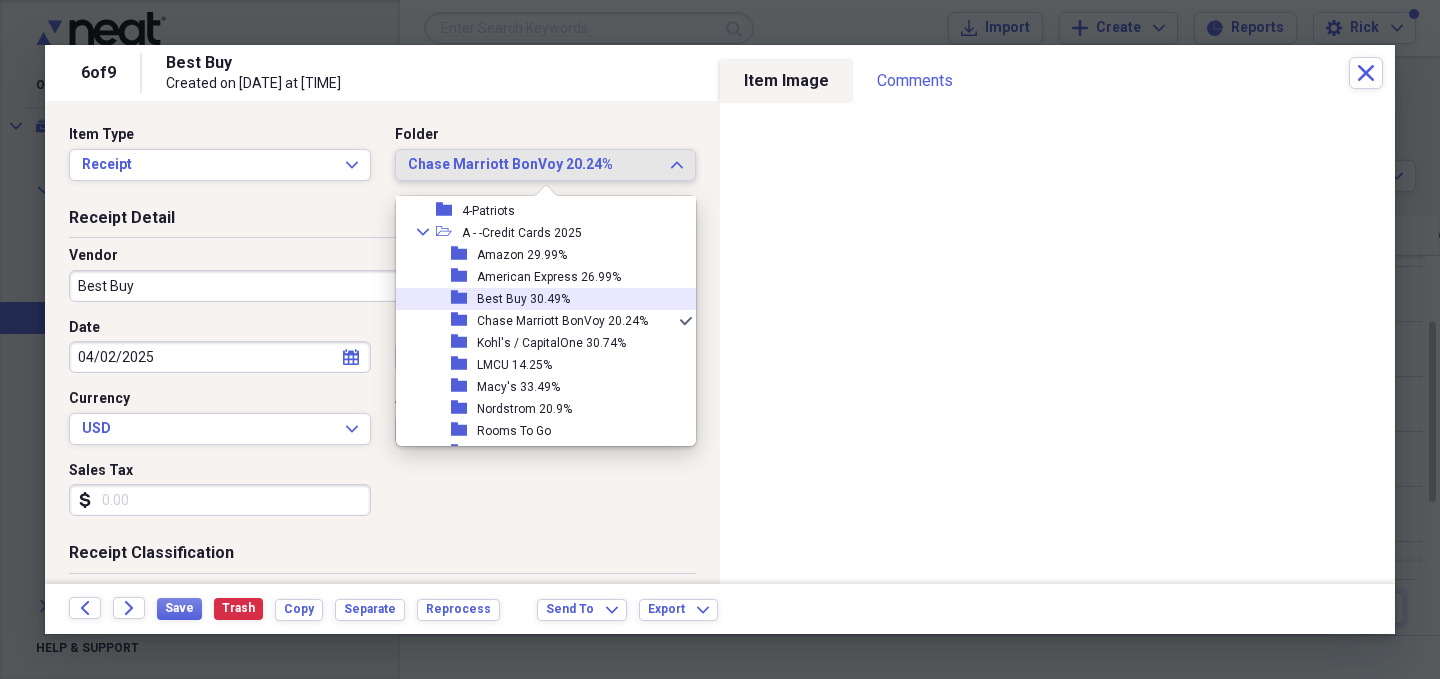 click on "Best Buy 30.49%" at bounding box center [523, 299] 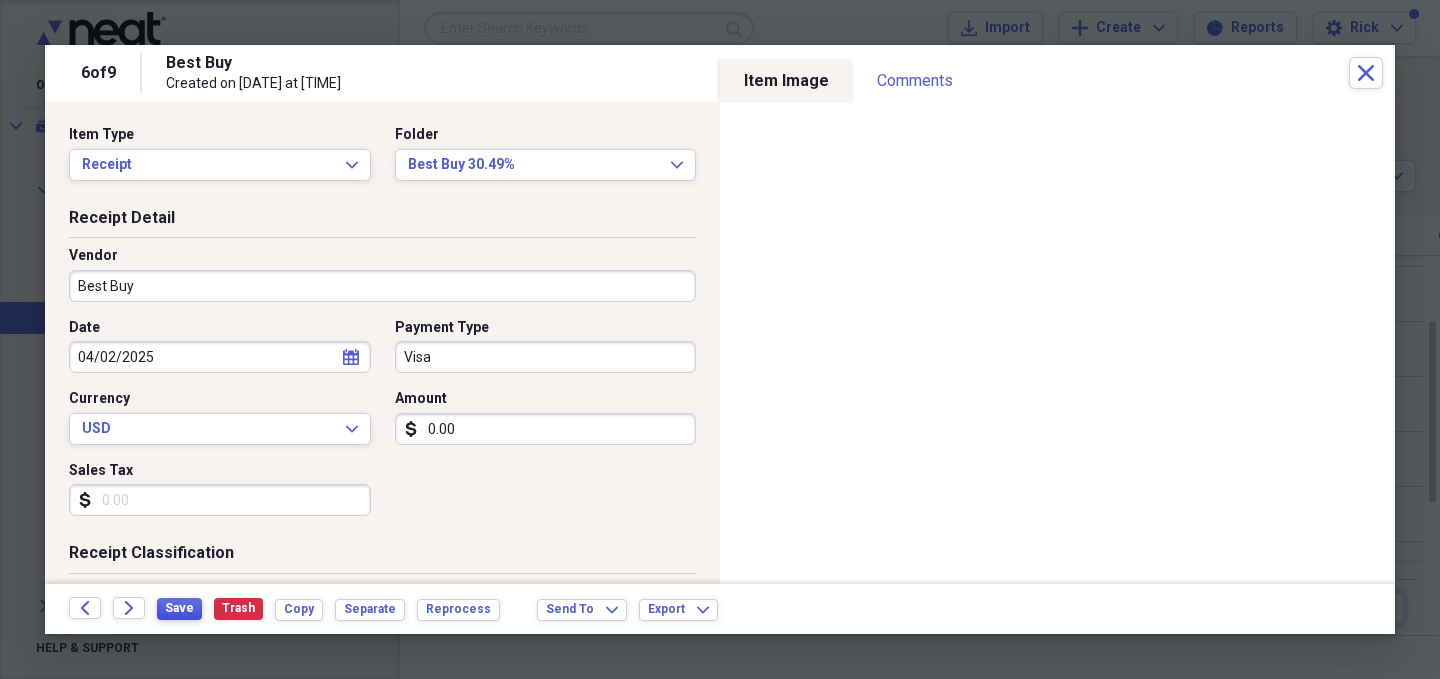 click on "Save" at bounding box center [179, 608] 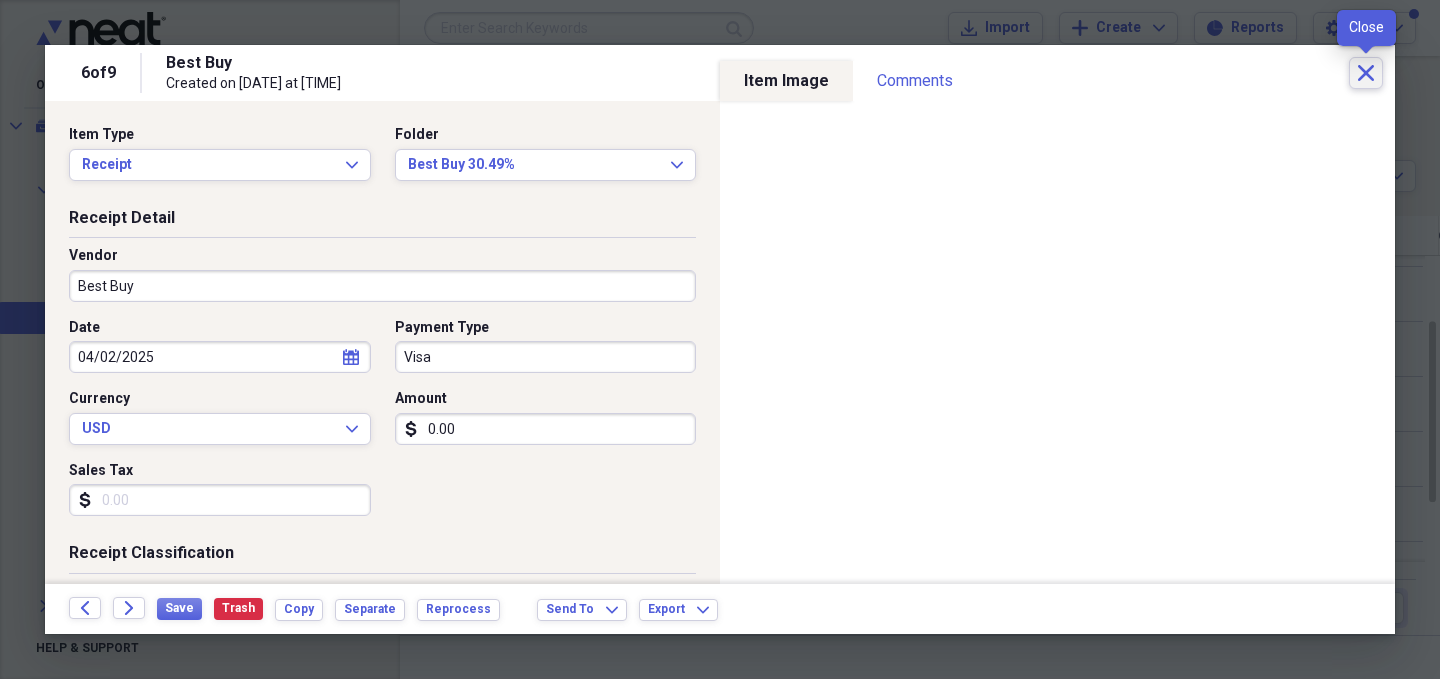 click 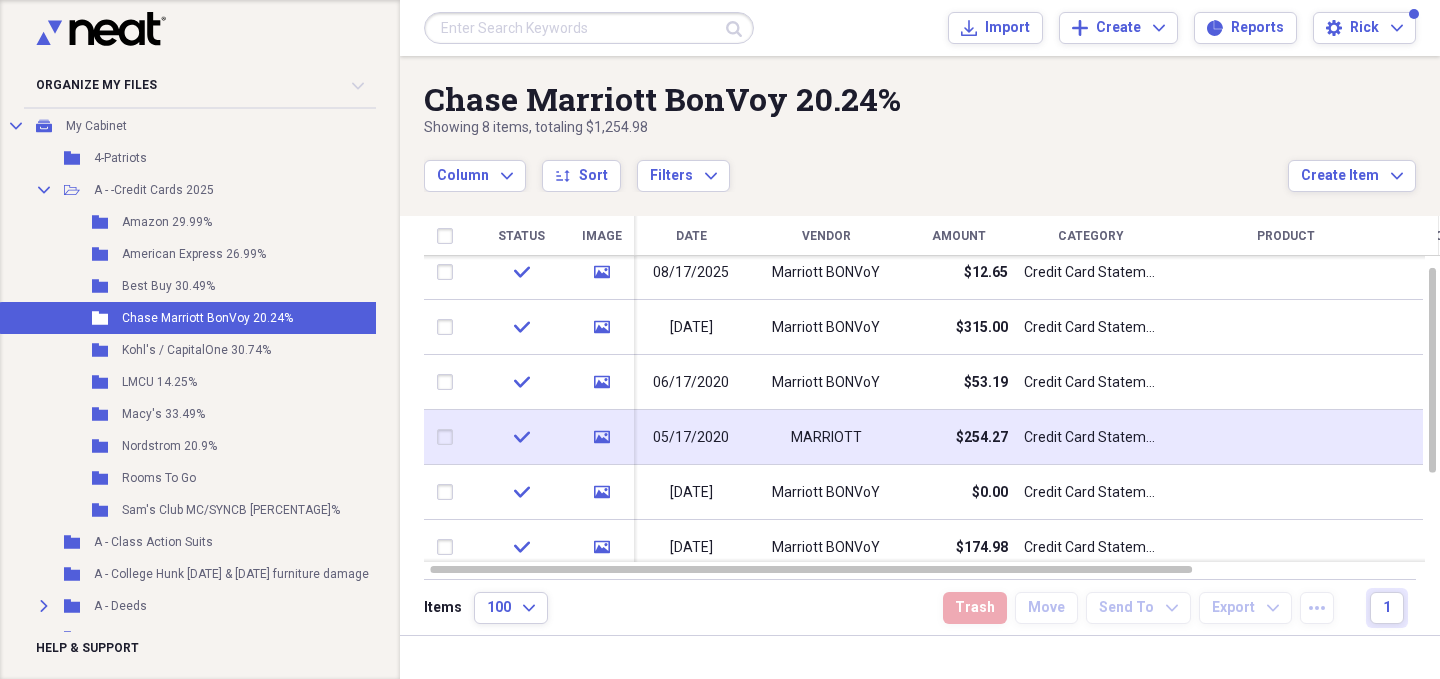 click on "check" at bounding box center (521, 437) 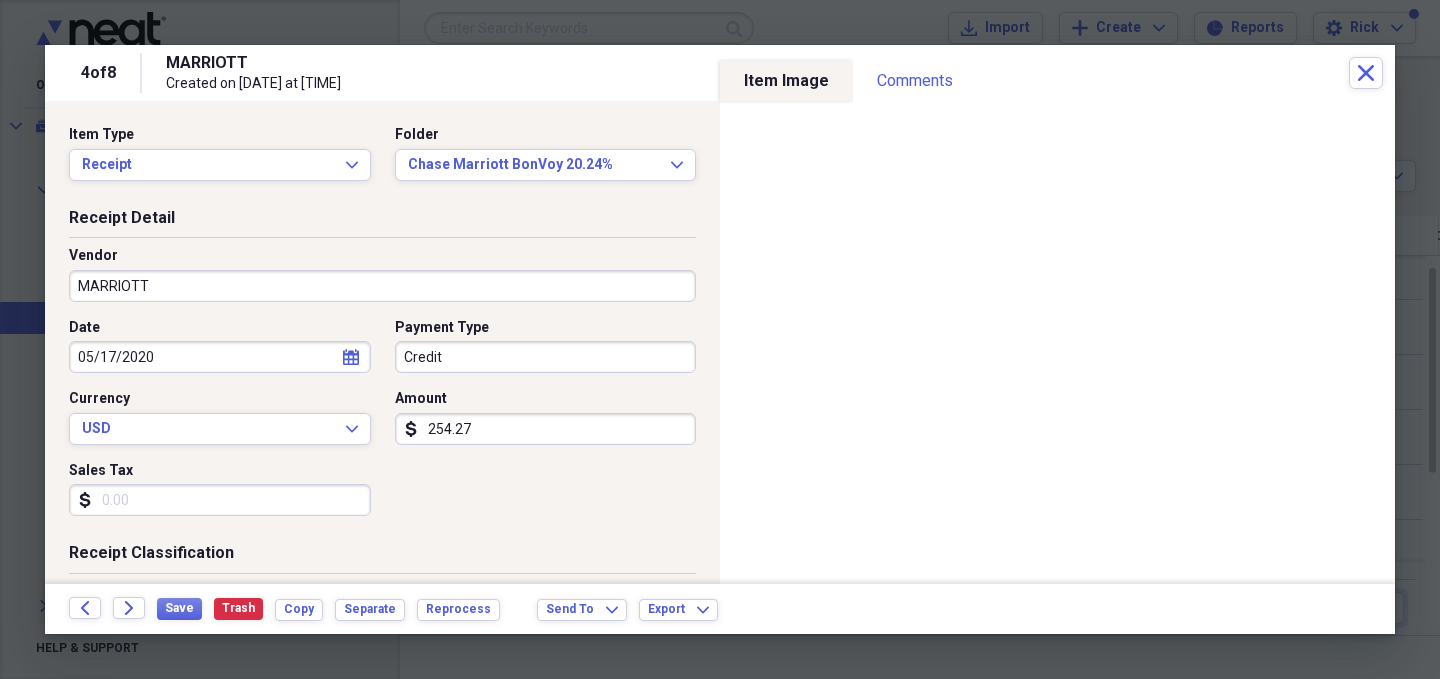 click on "MARRIOTT" at bounding box center (382, 286) 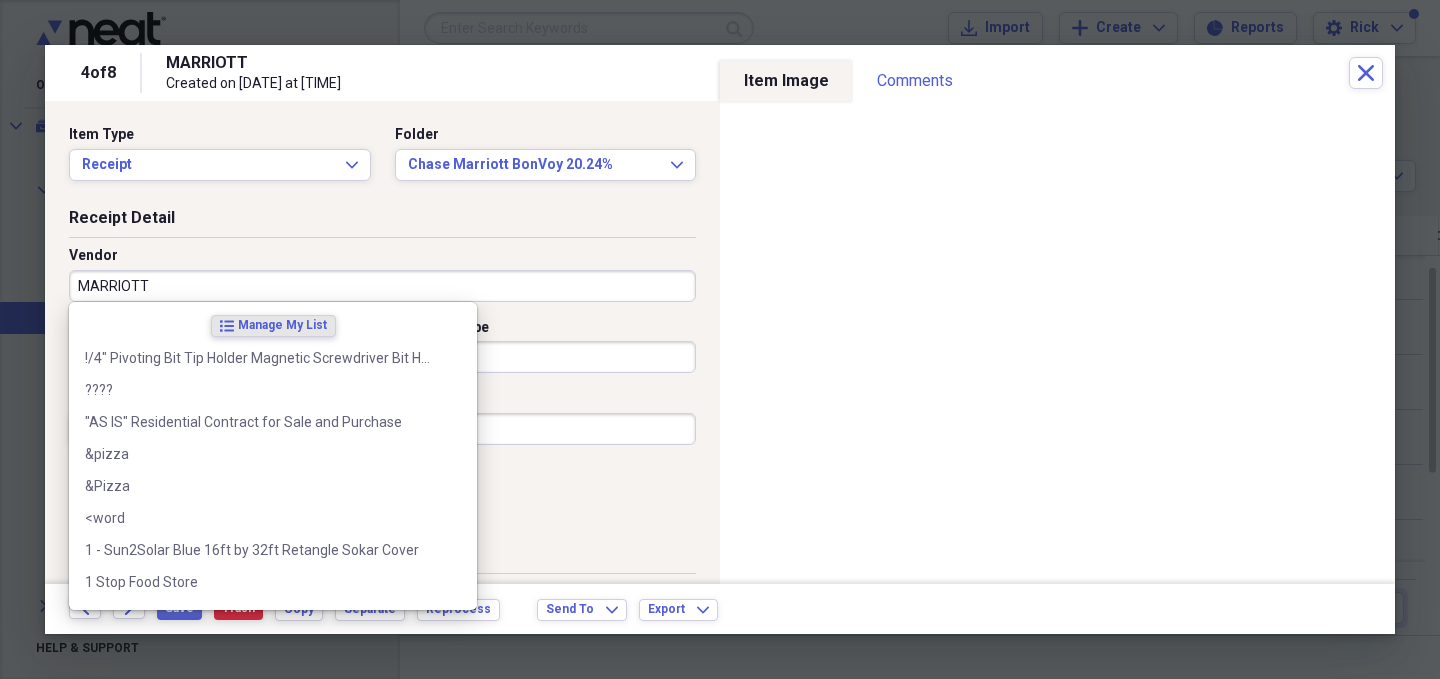 click on "MARRIOTT" at bounding box center [382, 286] 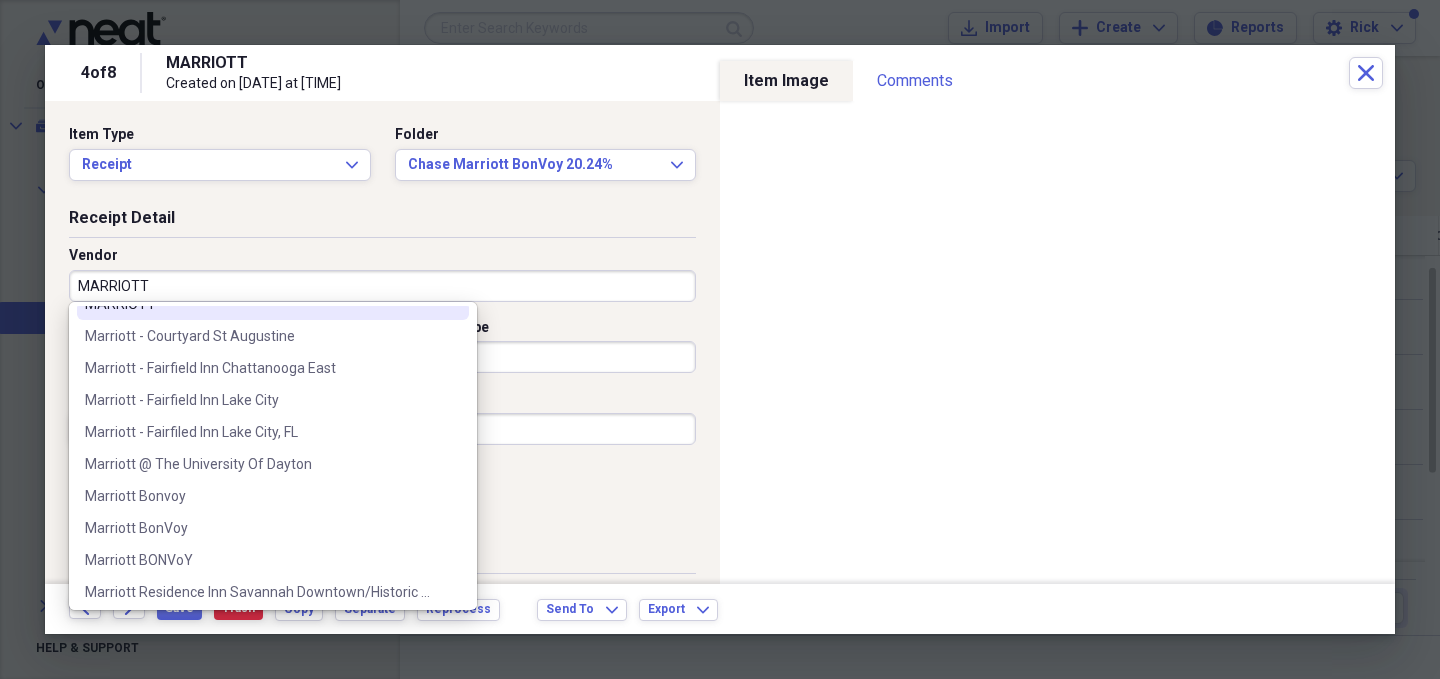 scroll, scrollTop: 255, scrollLeft: 0, axis: vertical 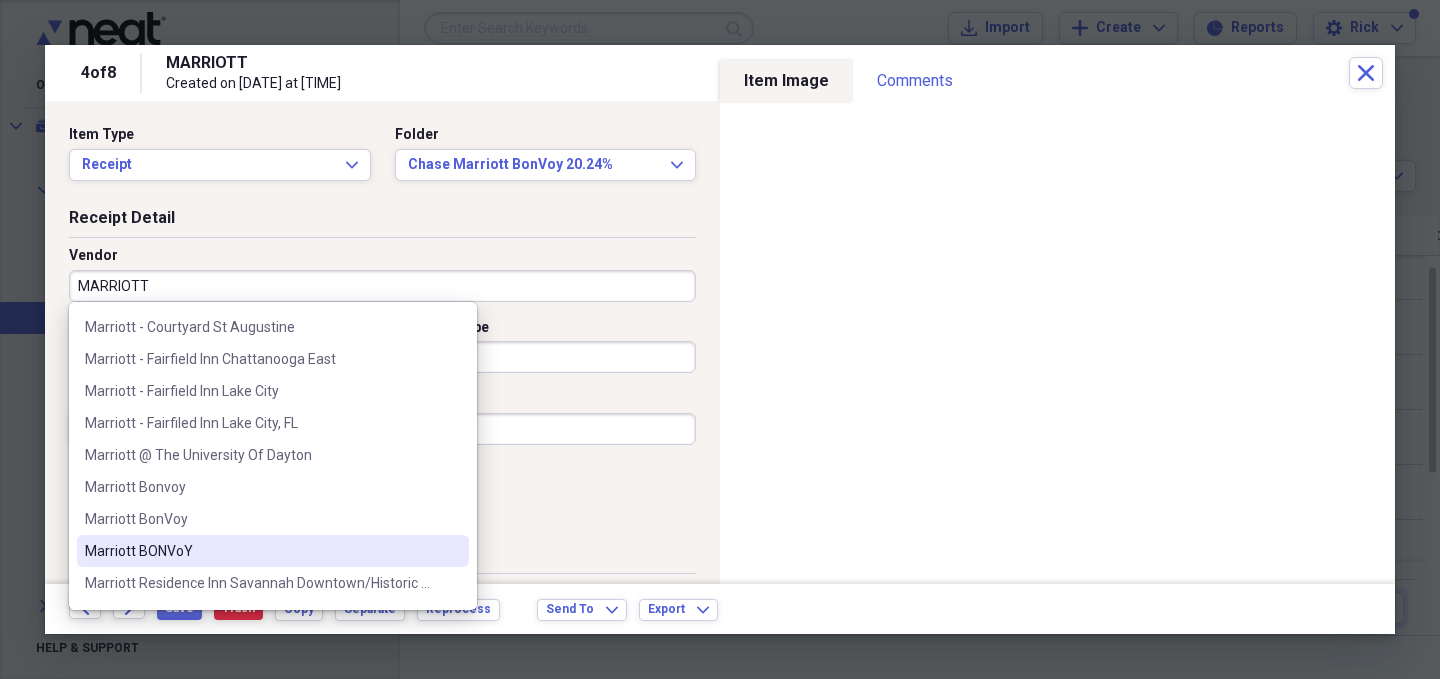 click on "Marriott BONVoY" at bounding box center [261, 551] 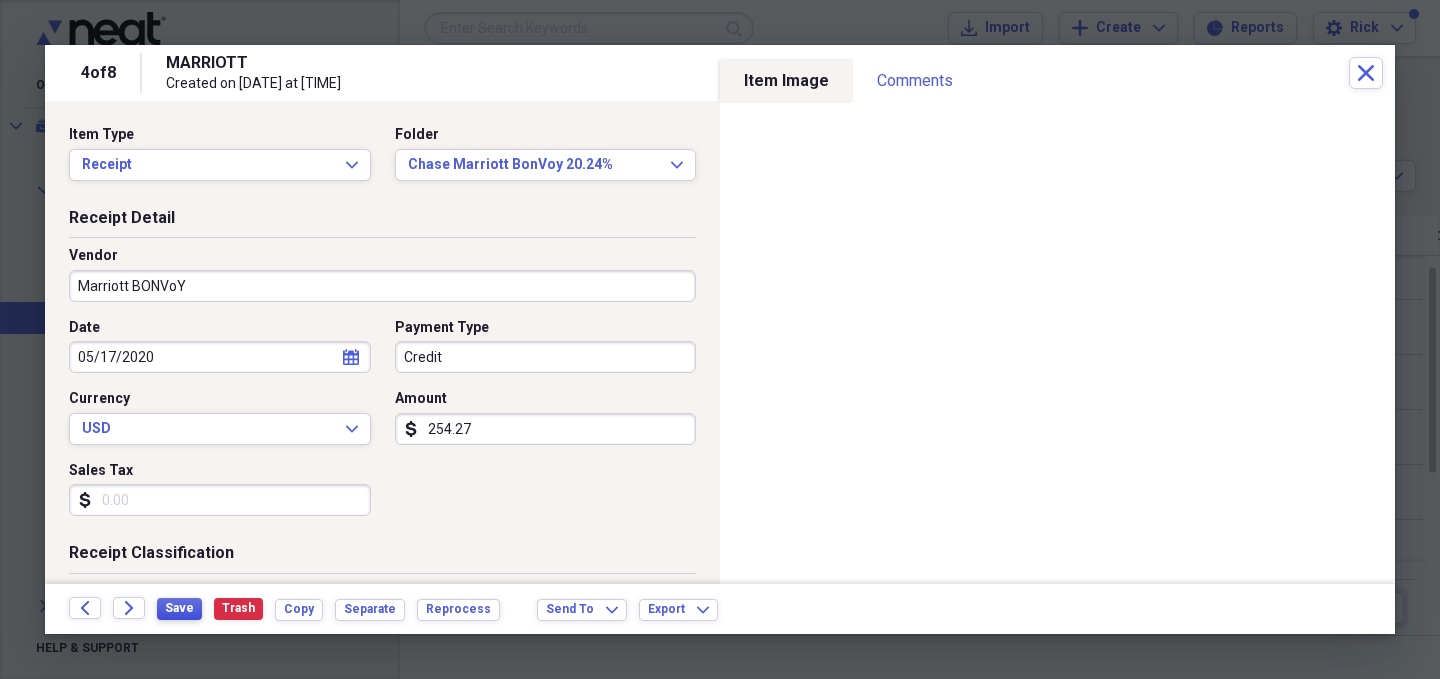 click on "Save" at bounding box center (179, 608) 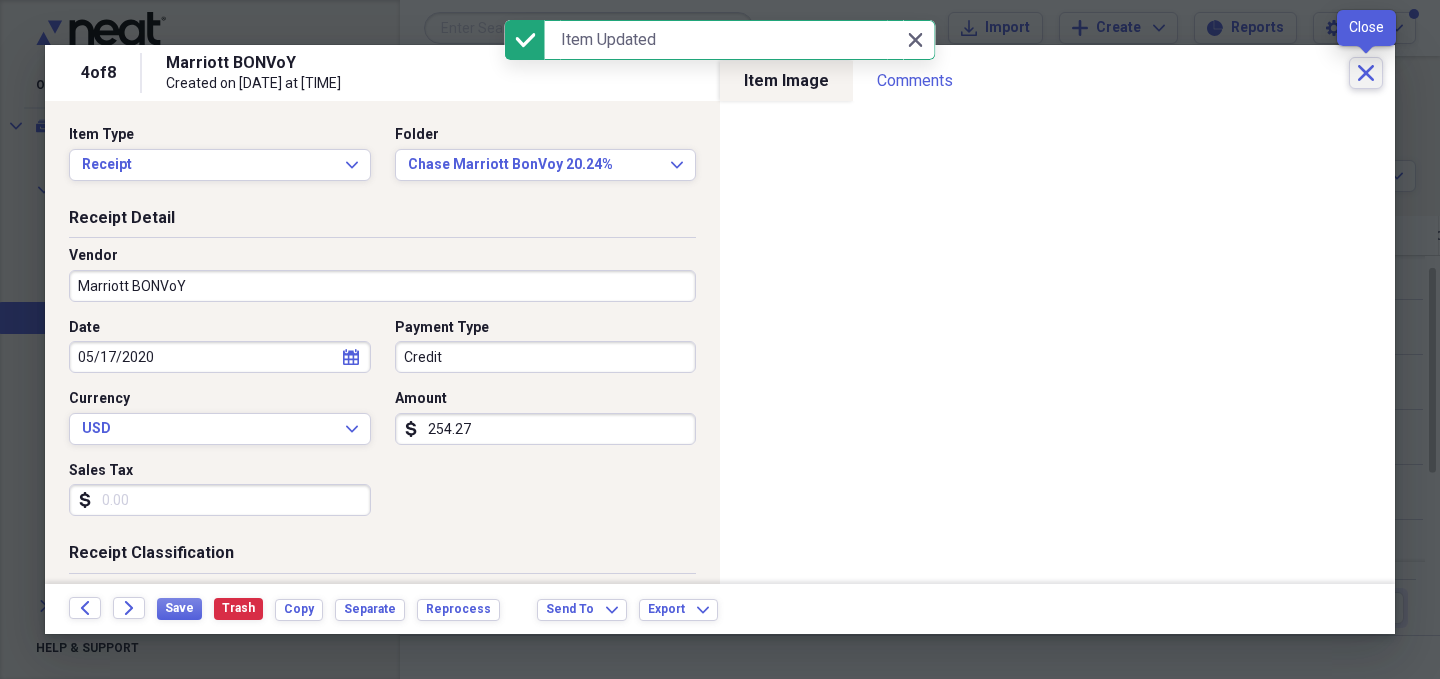 click 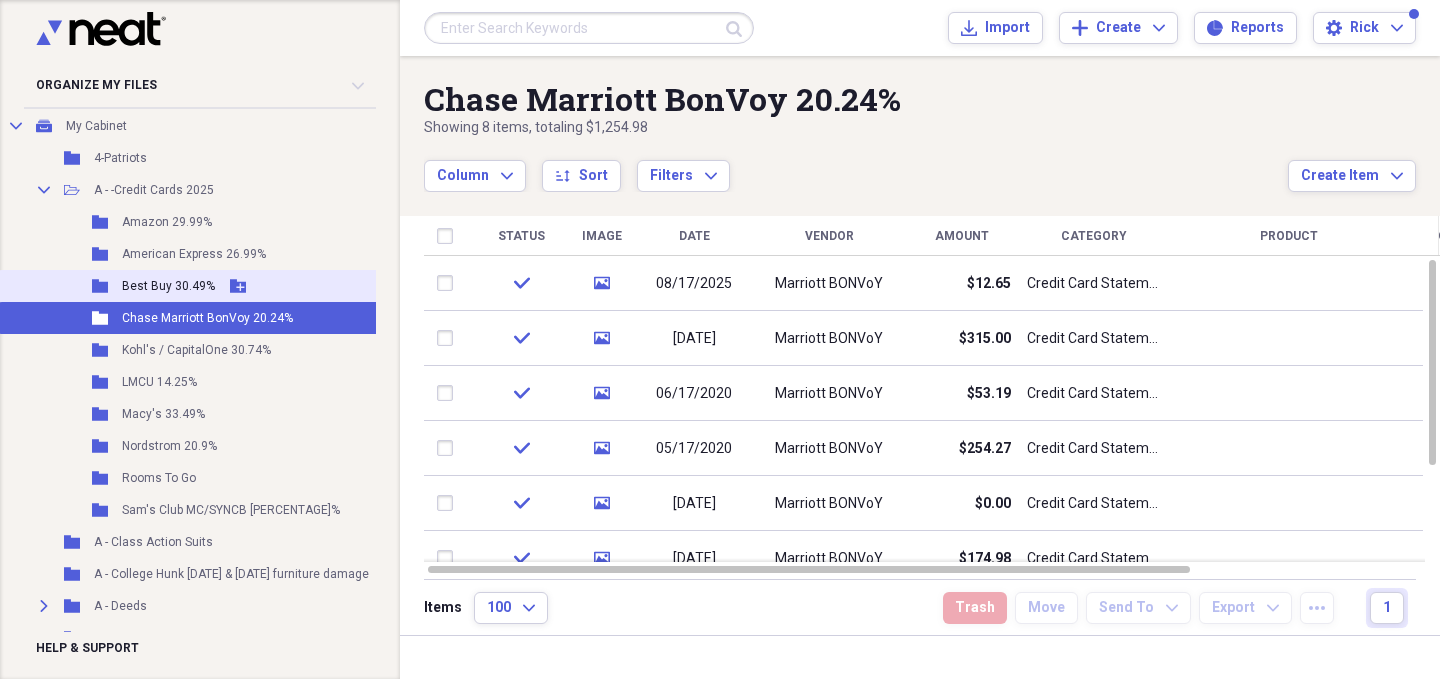 click on "Best Buy 30.49%" at bounding box center [168, 286] 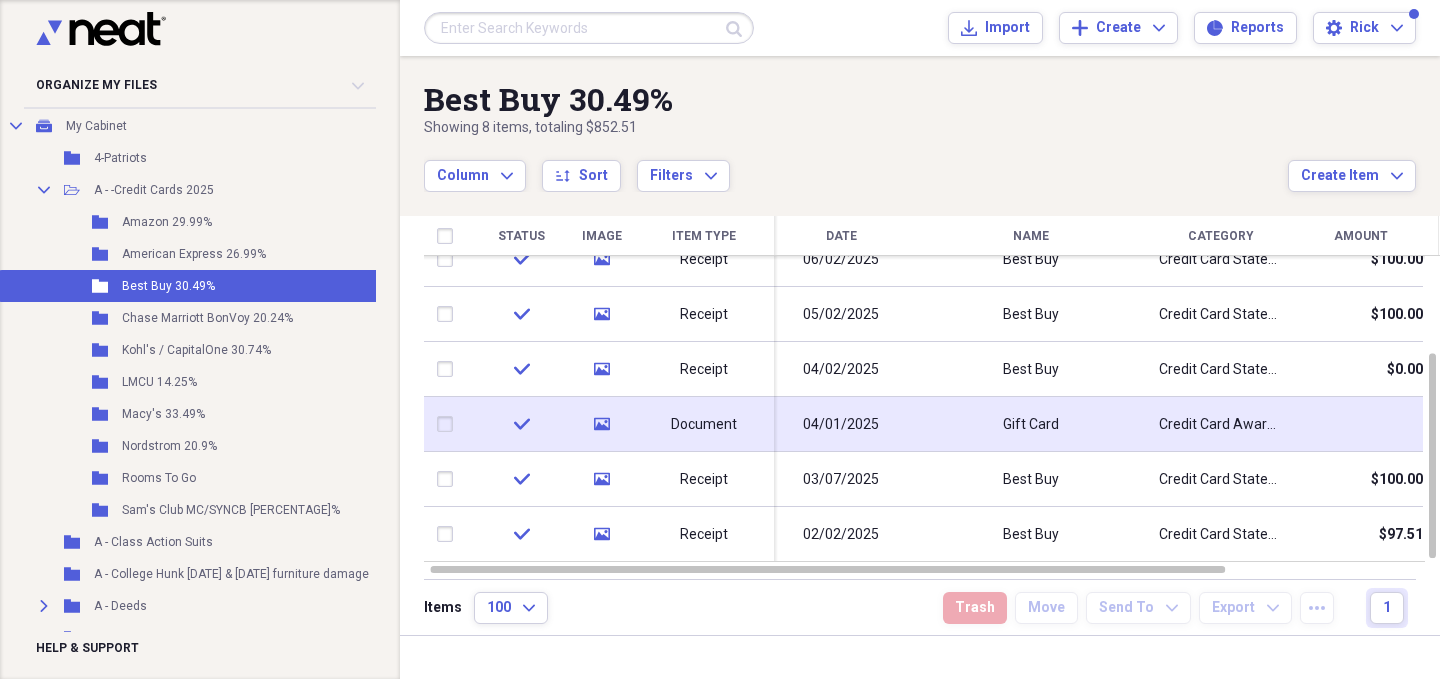 click on "check" at bounding box center (521, 424) 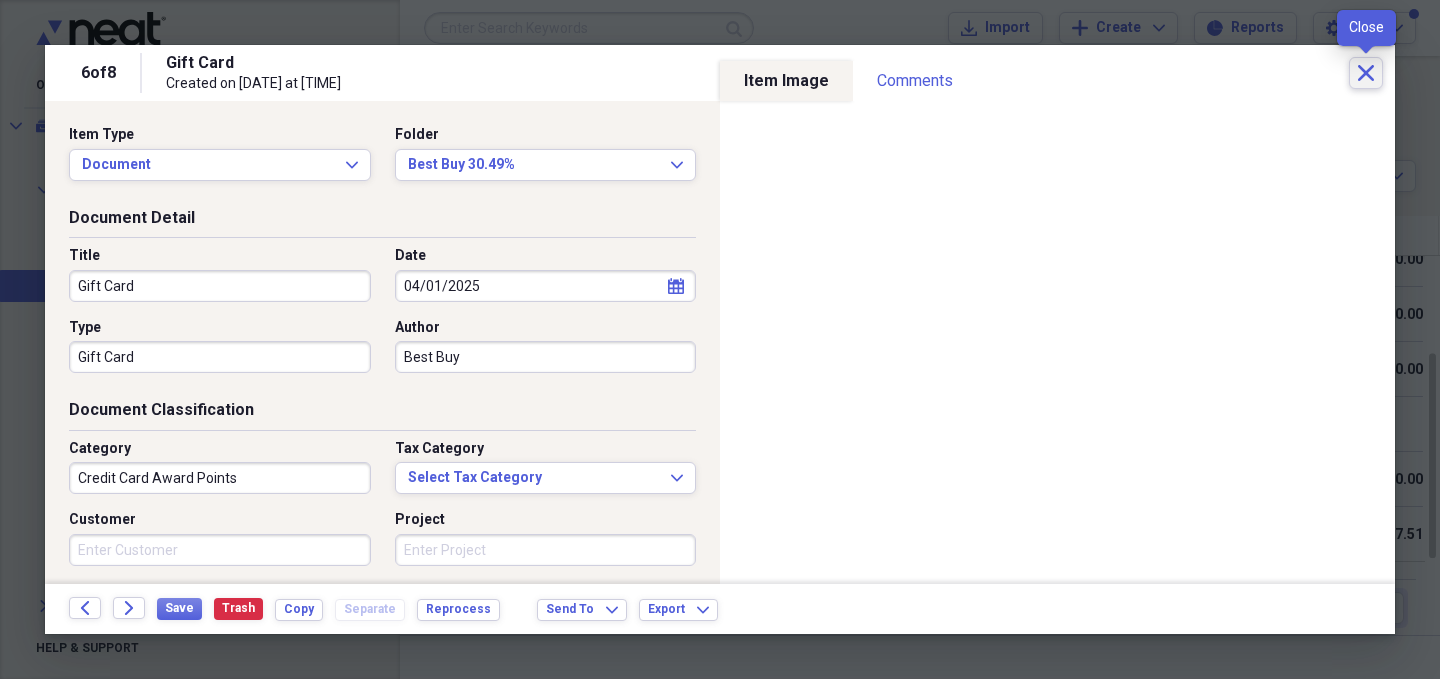 click on "Close" at bounding box center (1366, 73) 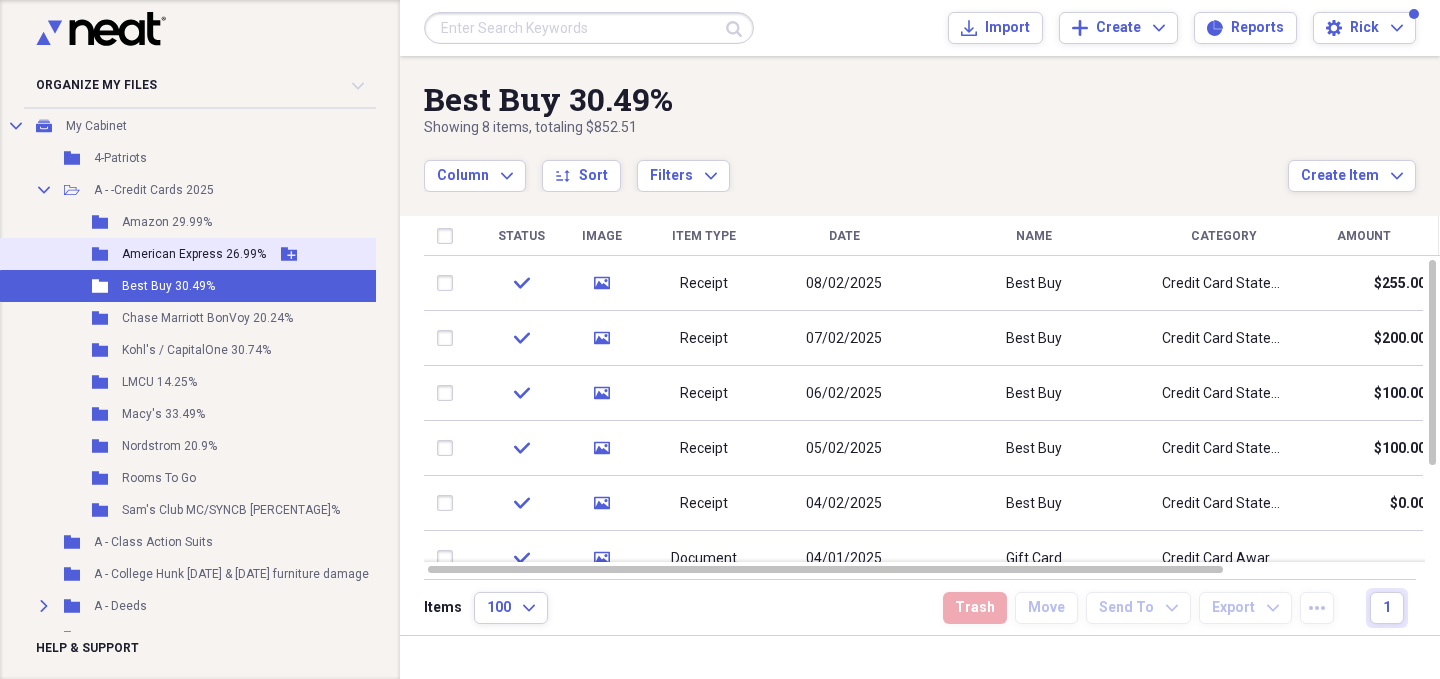 click on "American Express 26.99%" at bounding box center (194, 254) 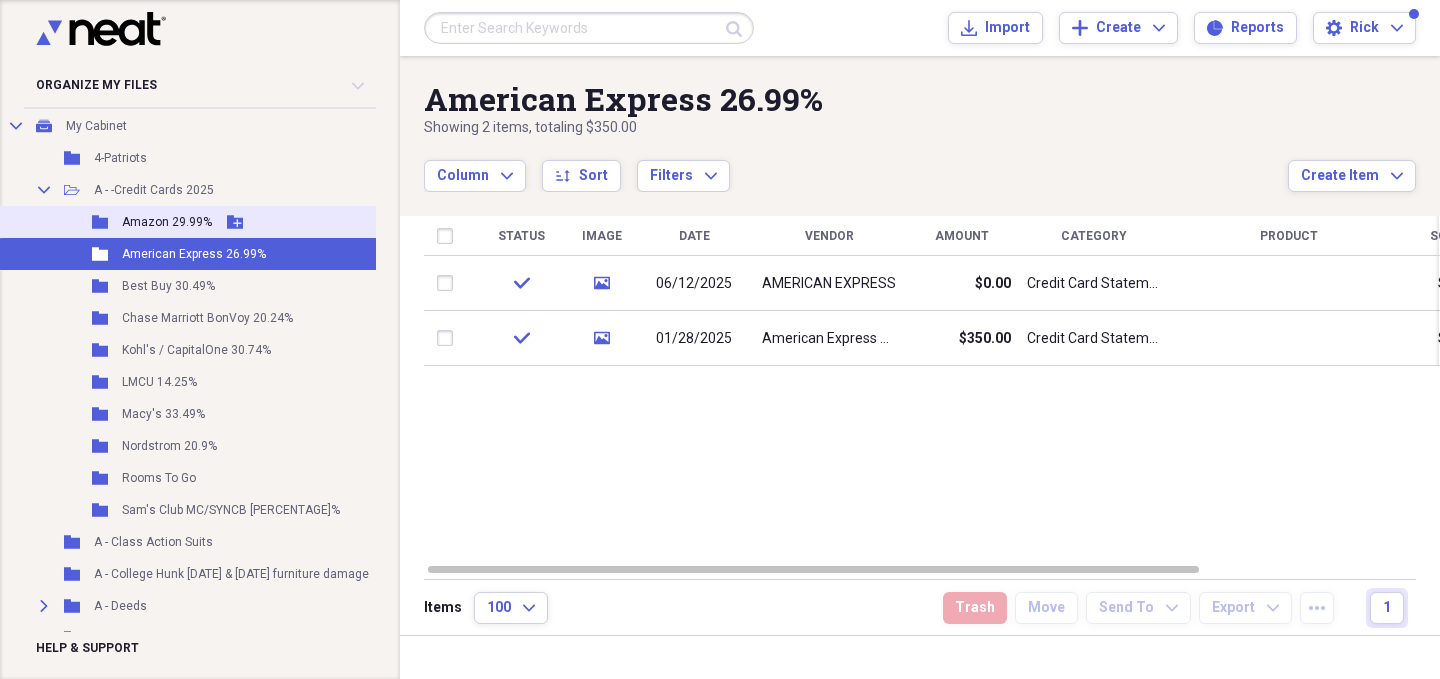 click on "Amazon 29.99%" at bounding box center [167, 222] 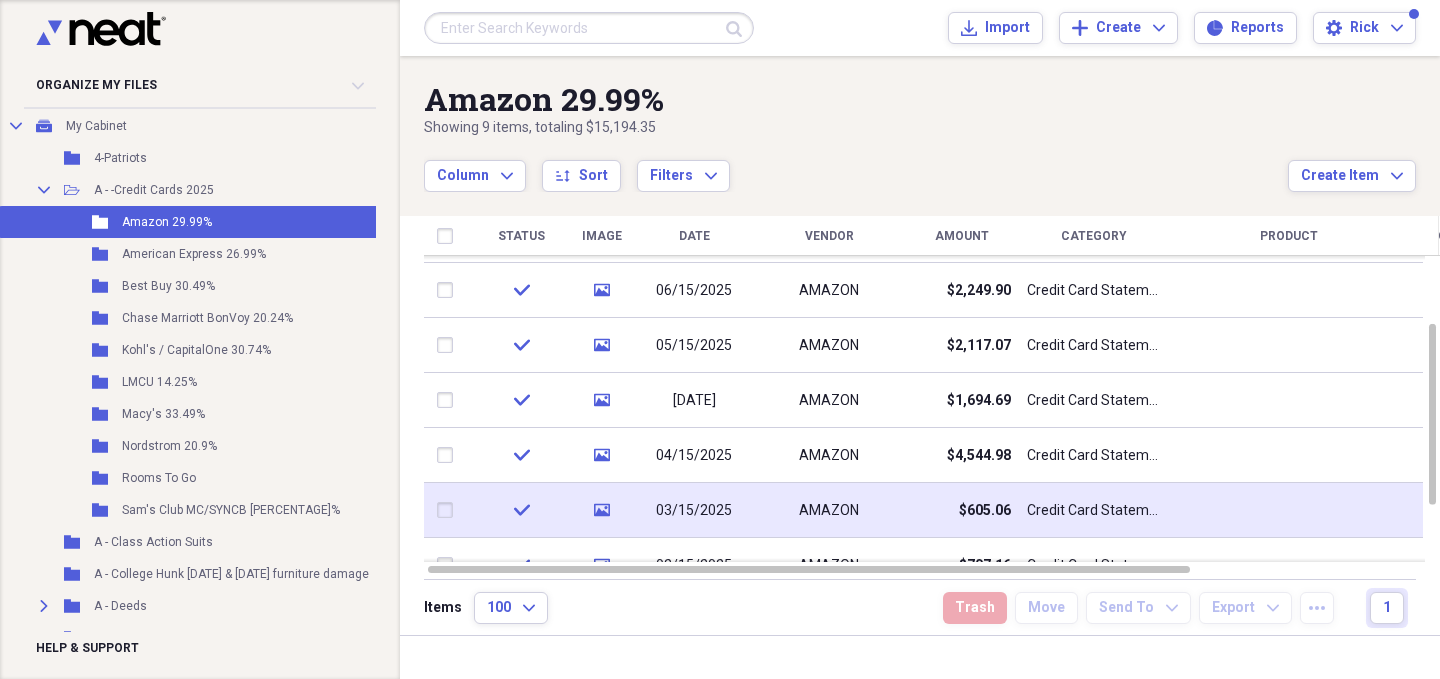 click on "check" at bounding box center (521, 510) 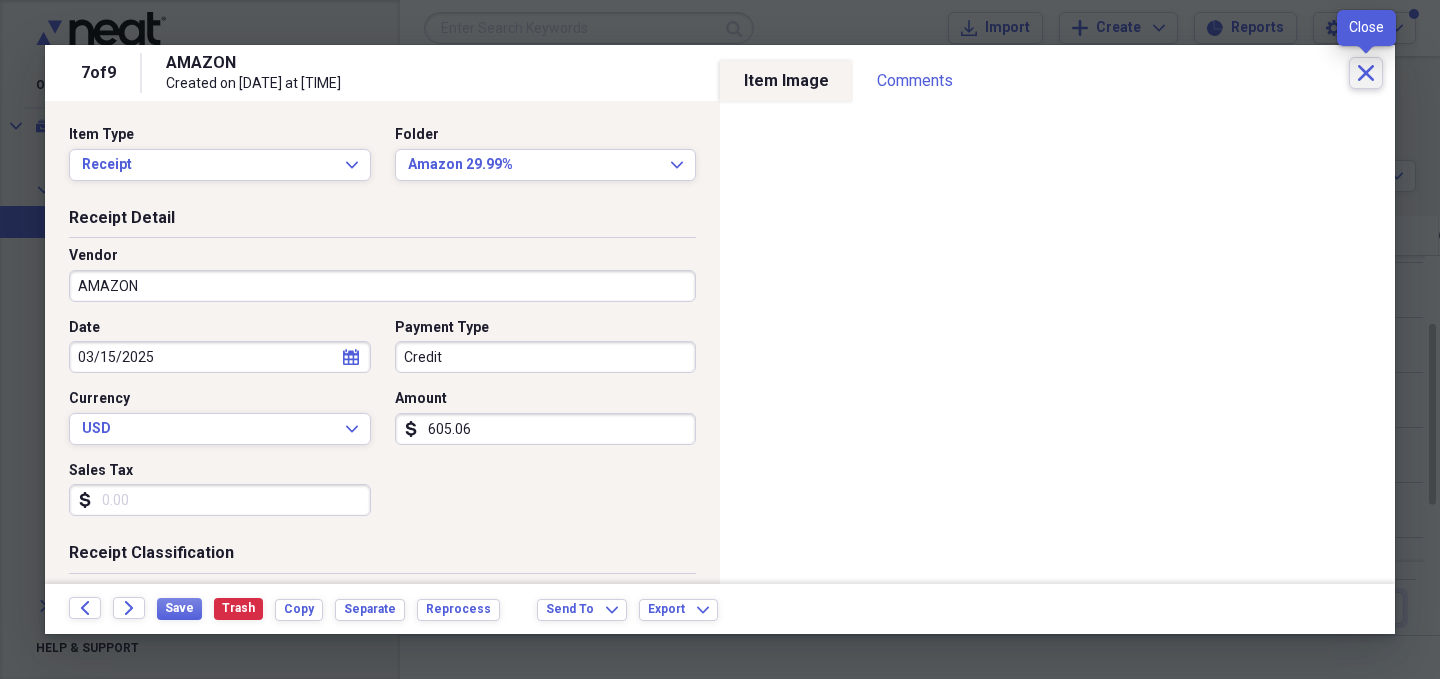 click on "Close" 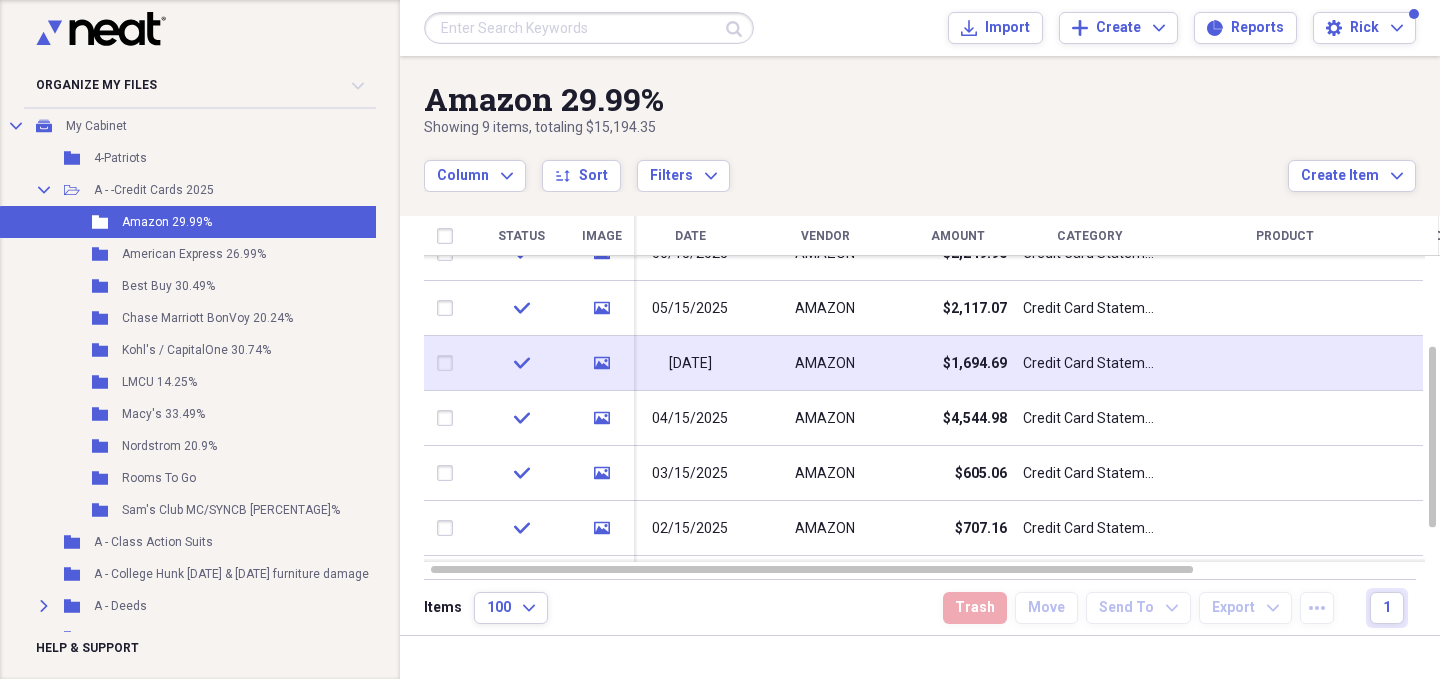click on "check" at bounding box center [521, 363] 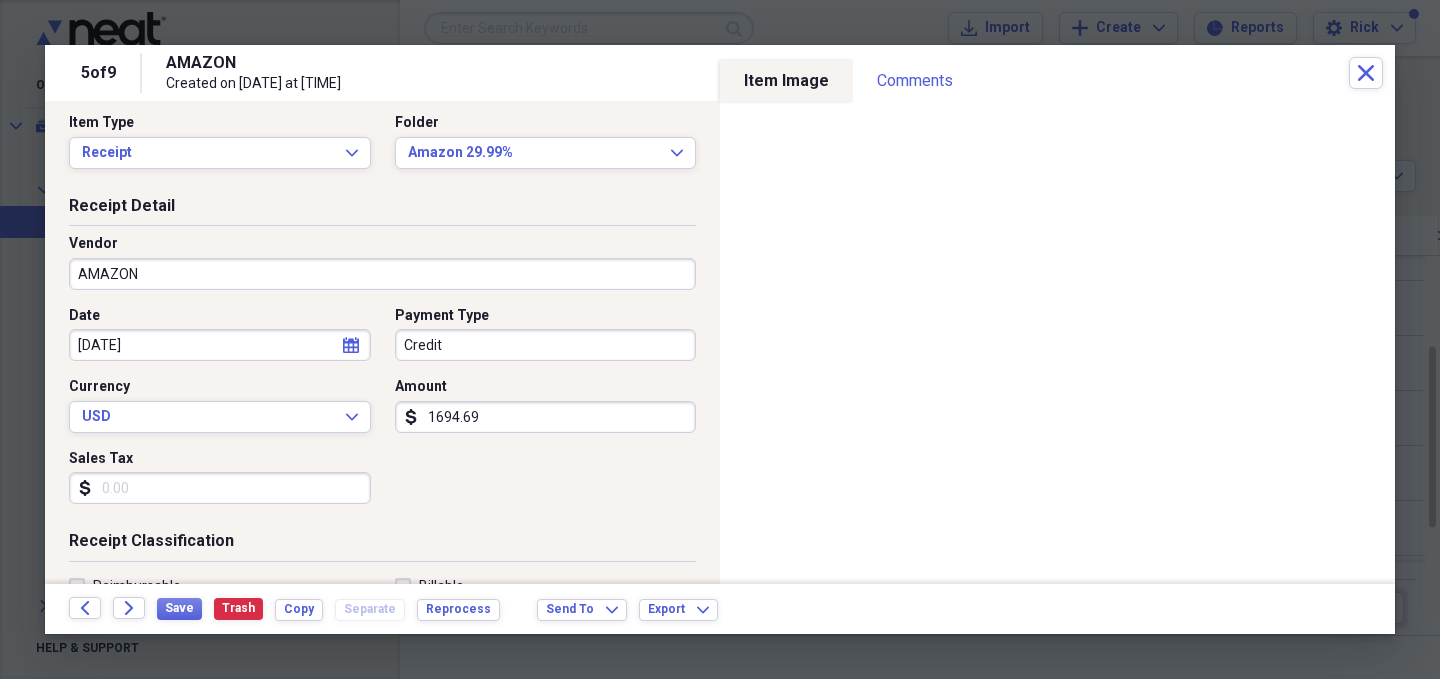 scroll, scrollTop: 0, scrollLeft: 0, axis: both 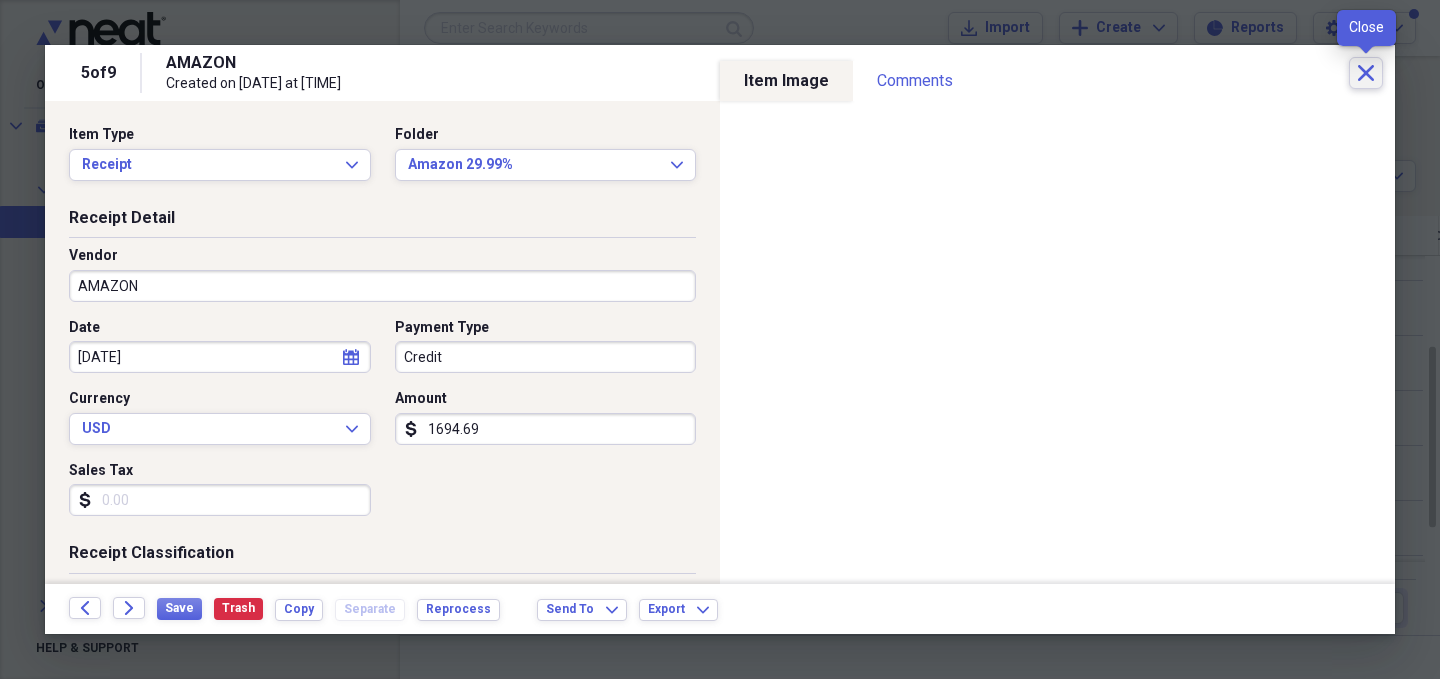 click 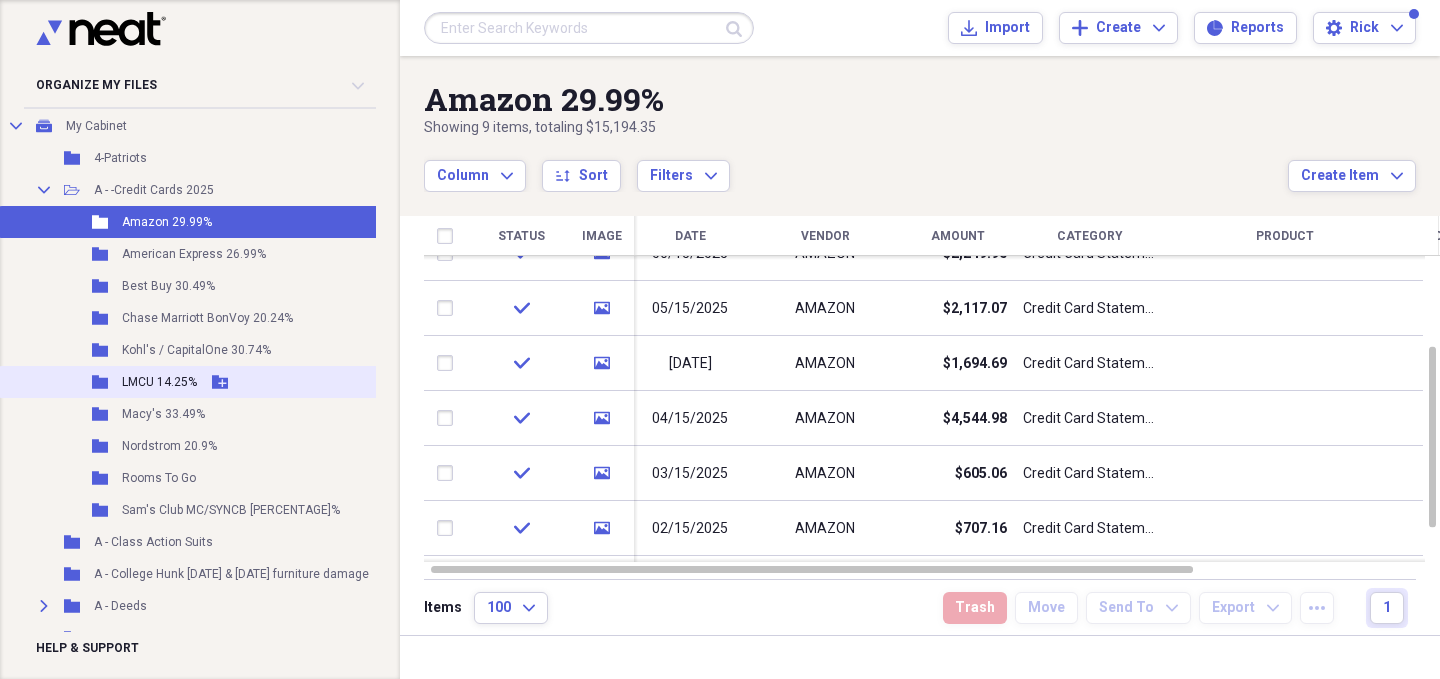 click on "LMCU 14.25%" at bounding box center (159, 382) 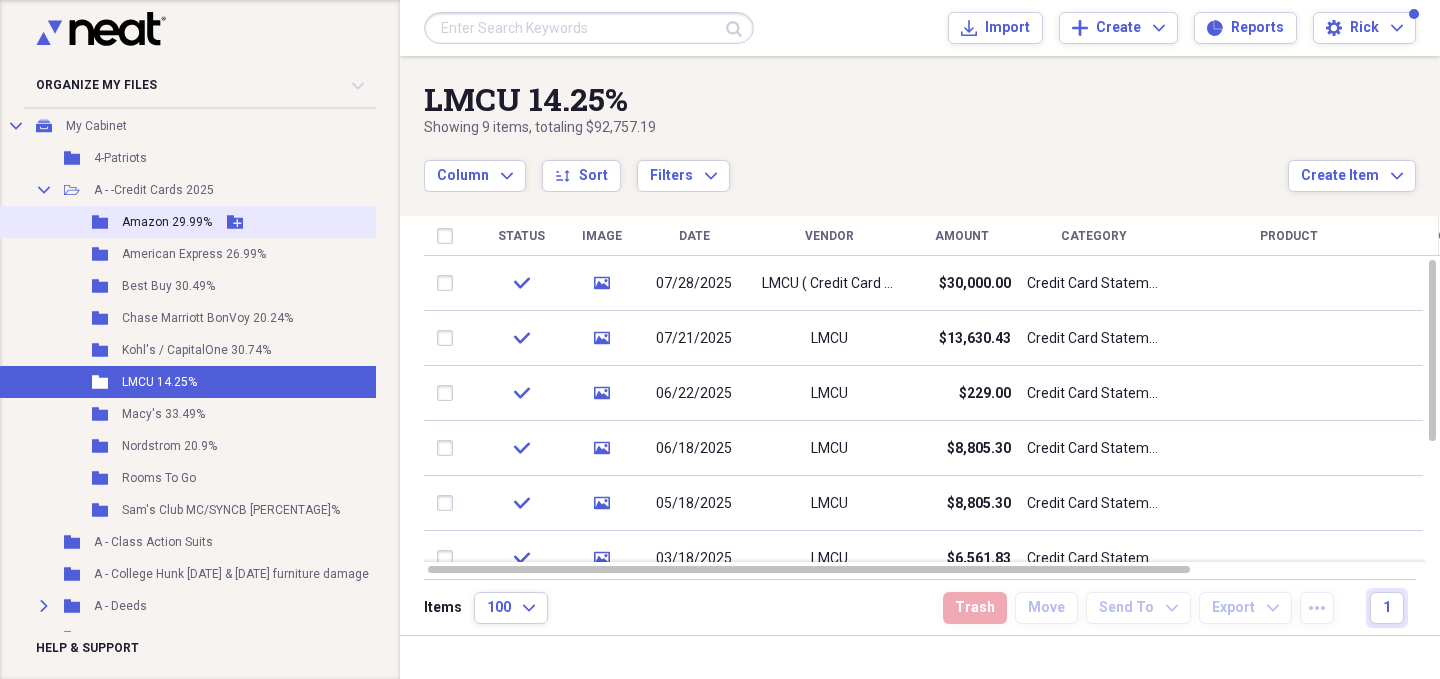 click on "Amazon 29.99%" at bounding box center (167, 222) 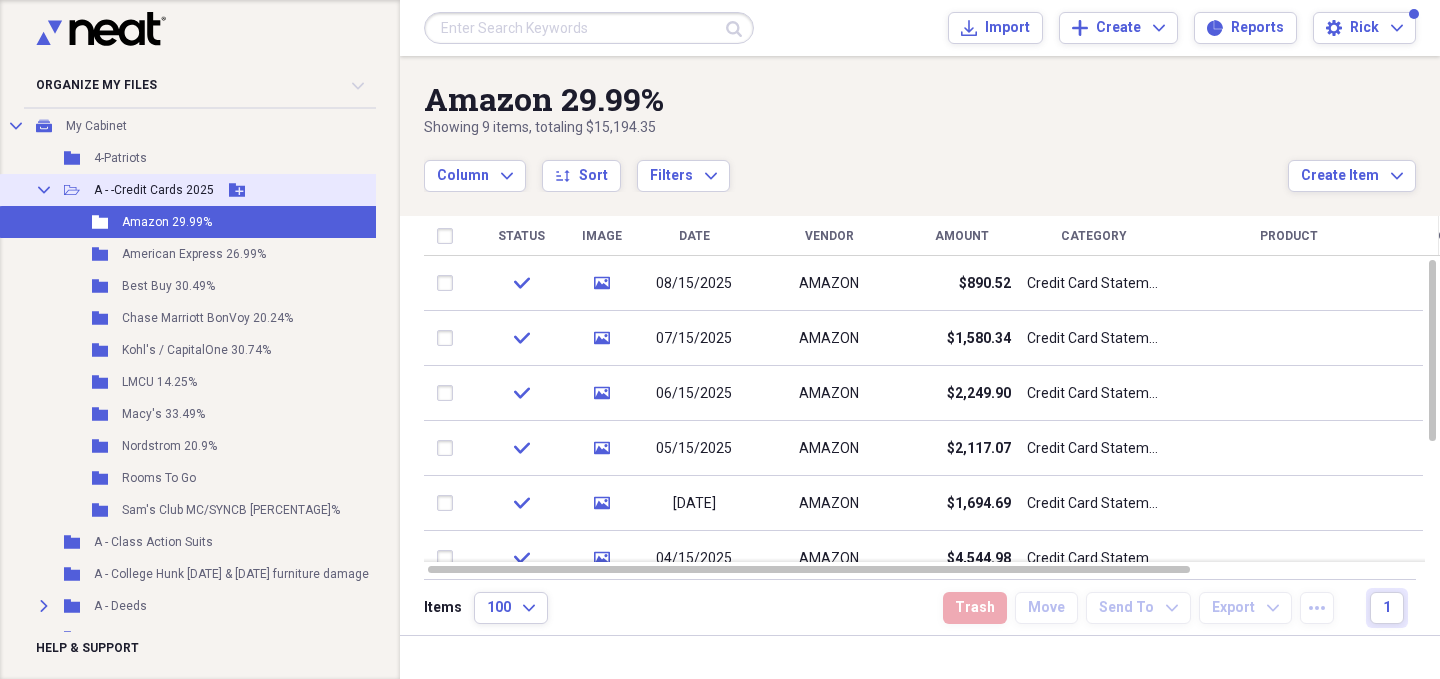 click 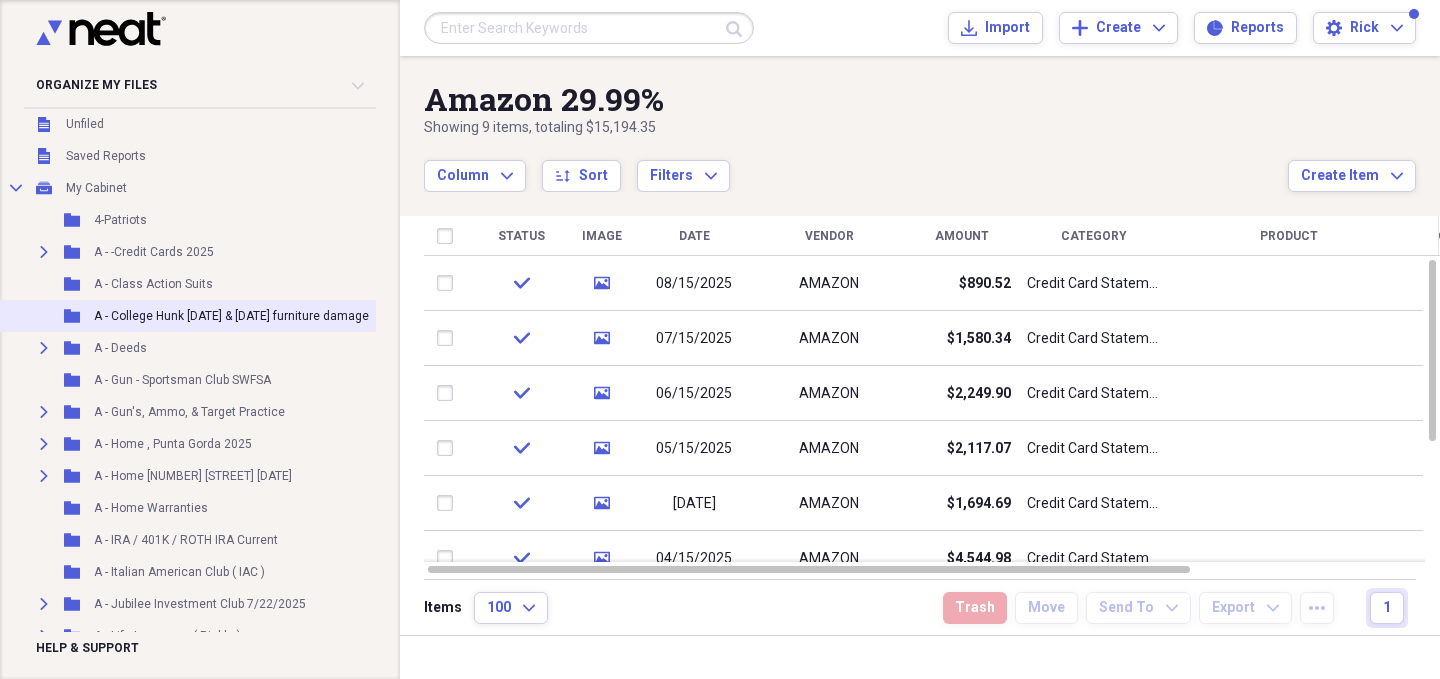 scroll, scrollTop: 59, scrollLeft: 0, axis: vertical 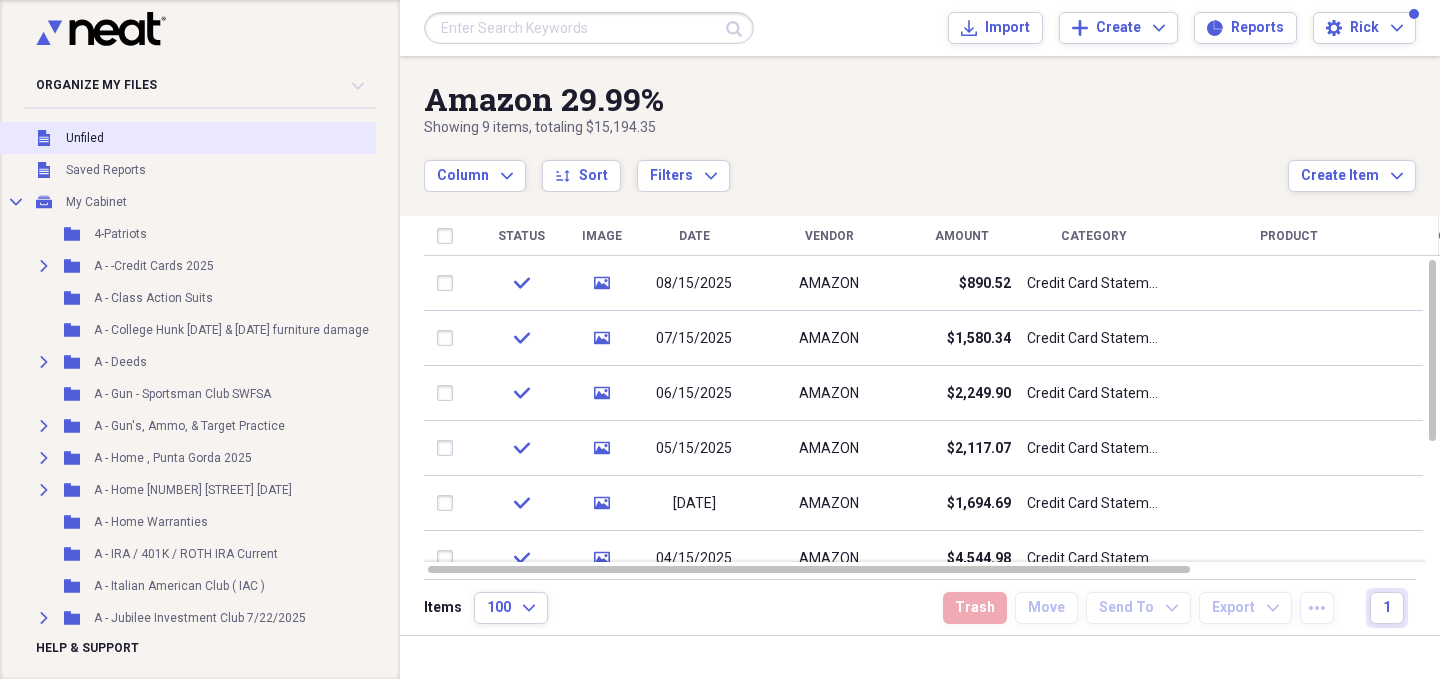 click on "Unfiled" at bounding box center [85, 138] 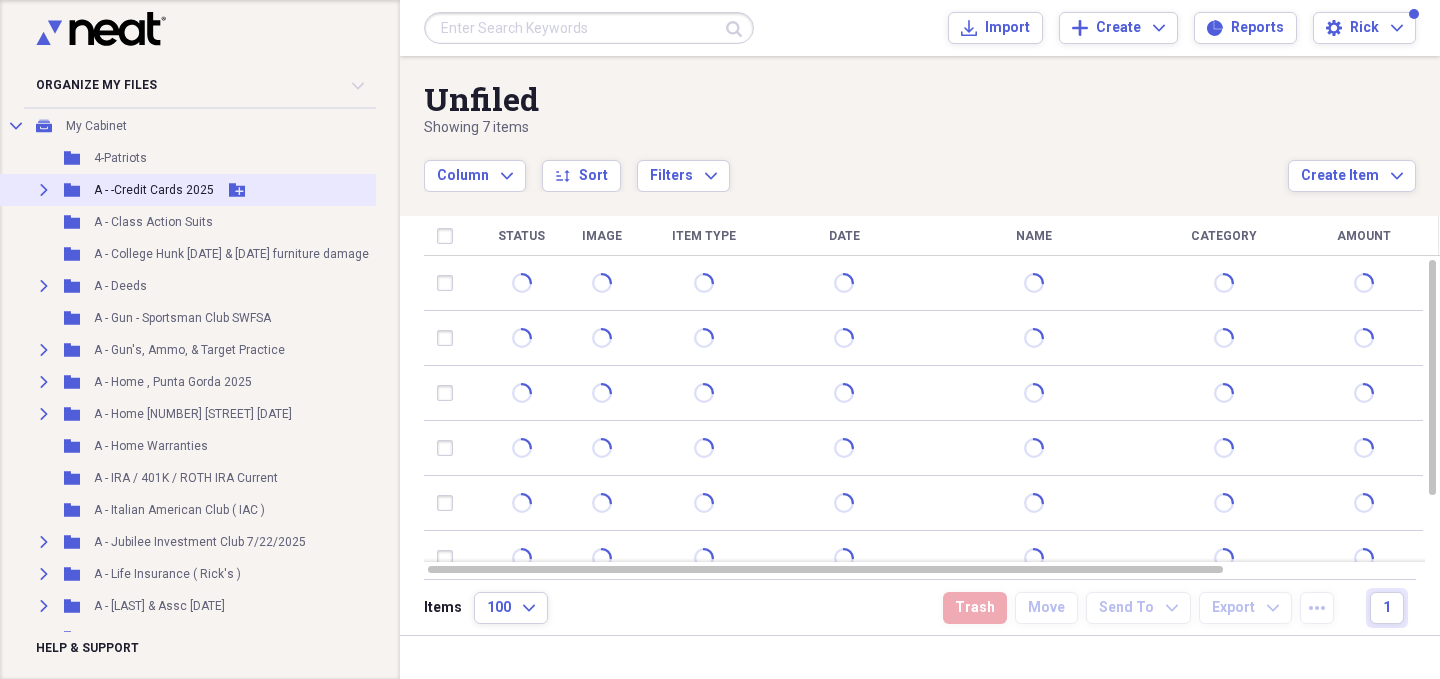 scroll, scrollTop: 139, scrollLeft: 0, axis: vertical 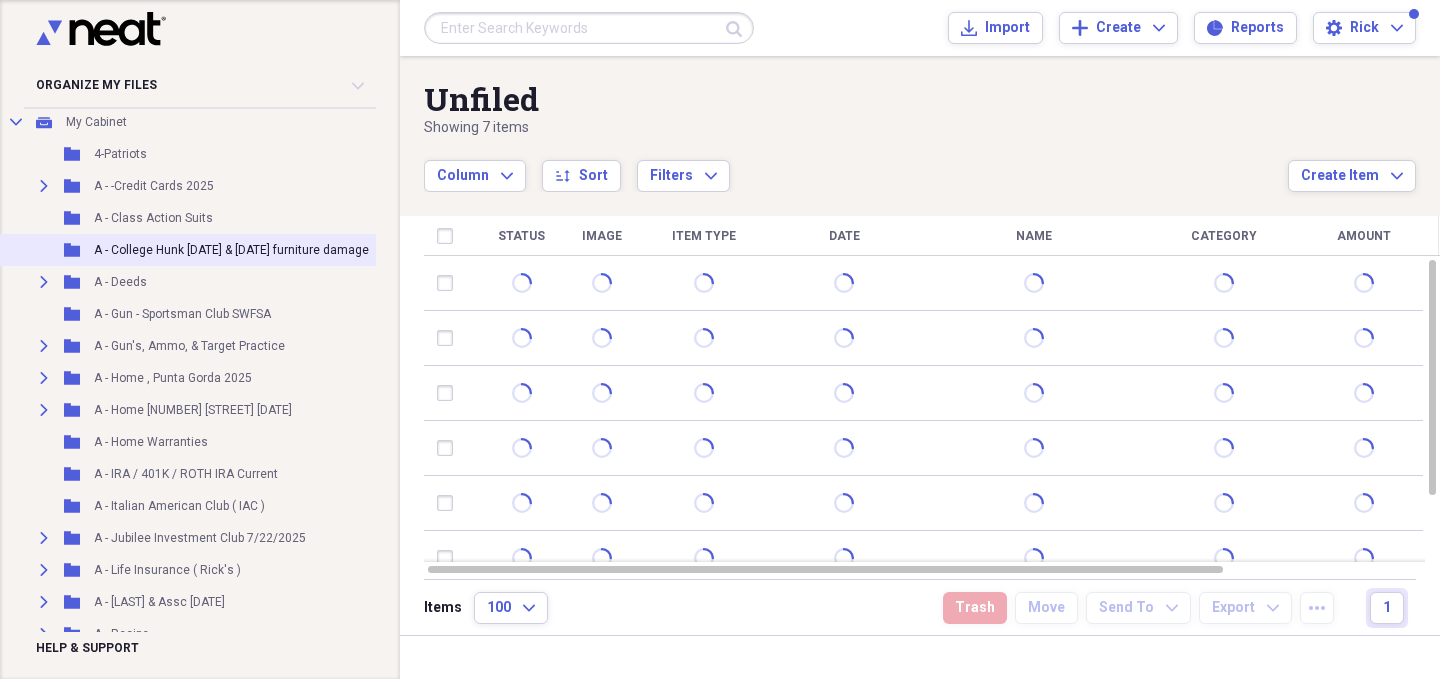 click on "A - College Hunk [DATE] & [DATE] furniture damage" at bounding box center (231, 250) 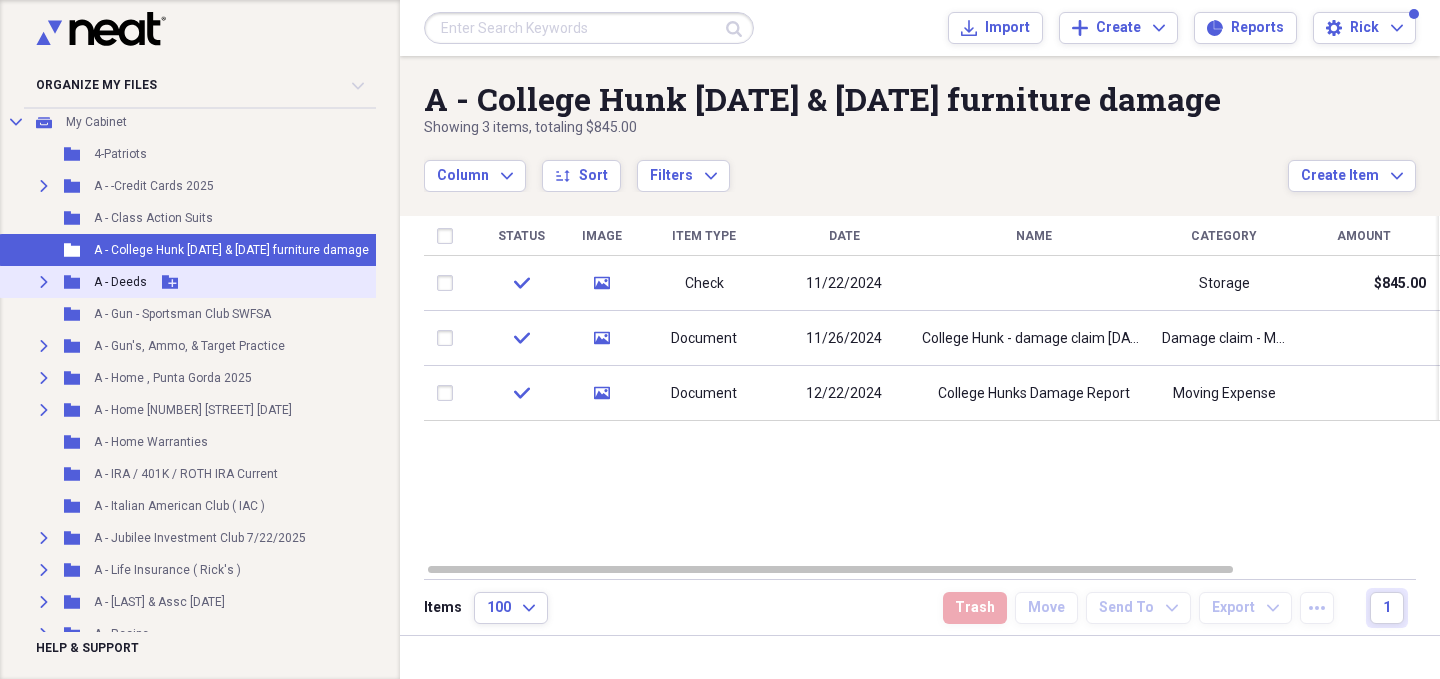 click on "Expand" 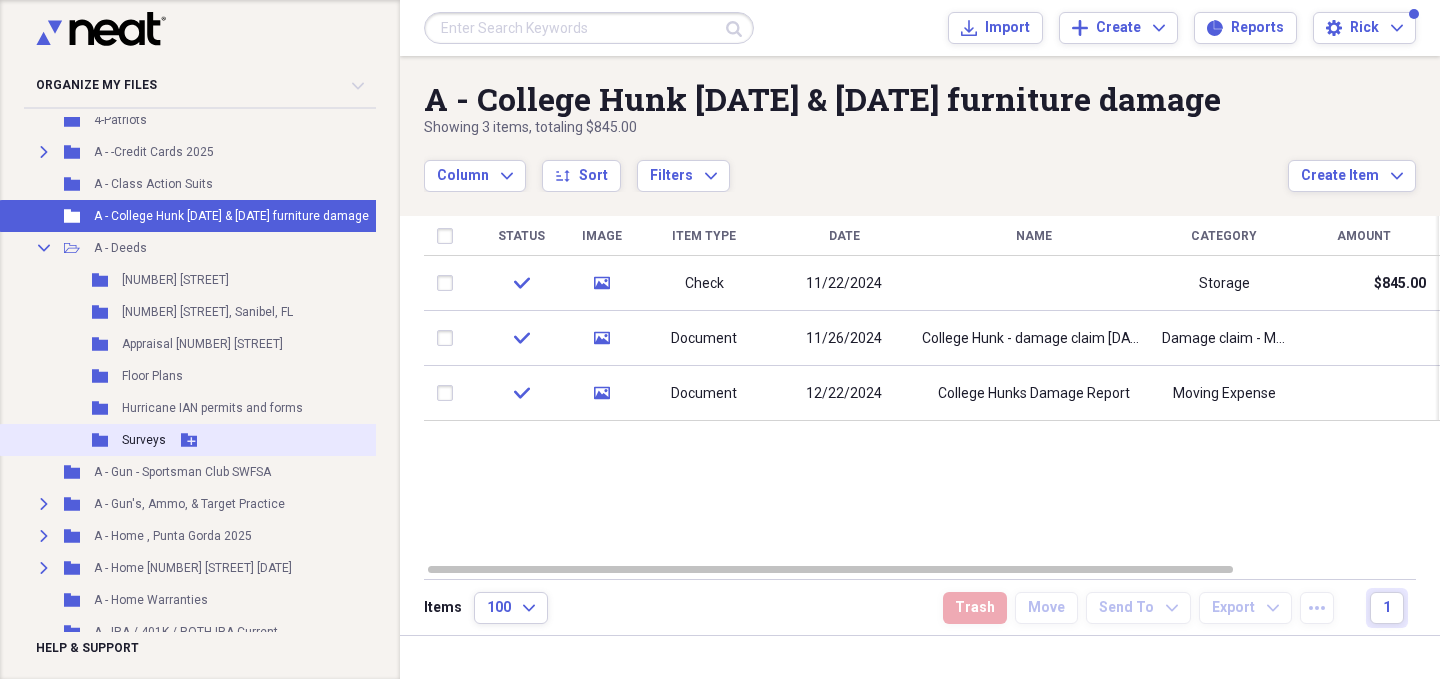 scroll, scrollTop: 163, scrollLeft: 0, axis: vertical 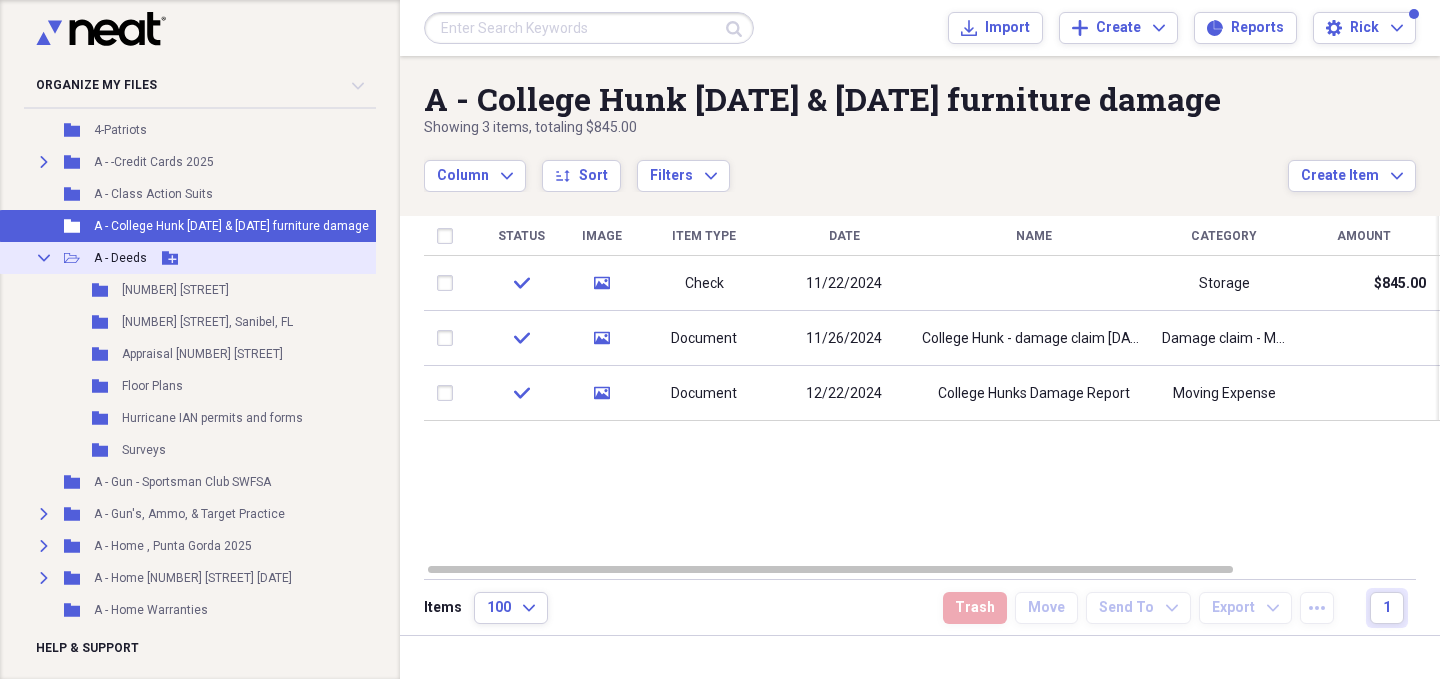 click 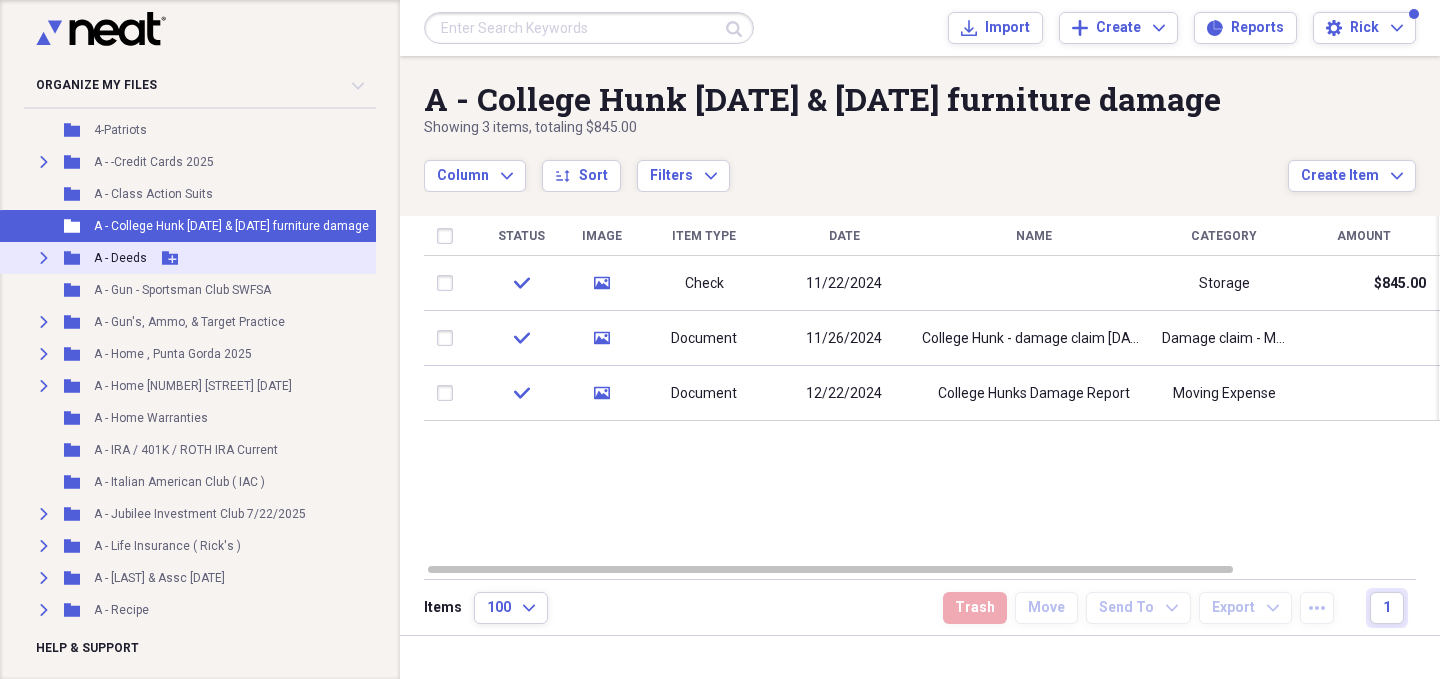 click on "Expand" 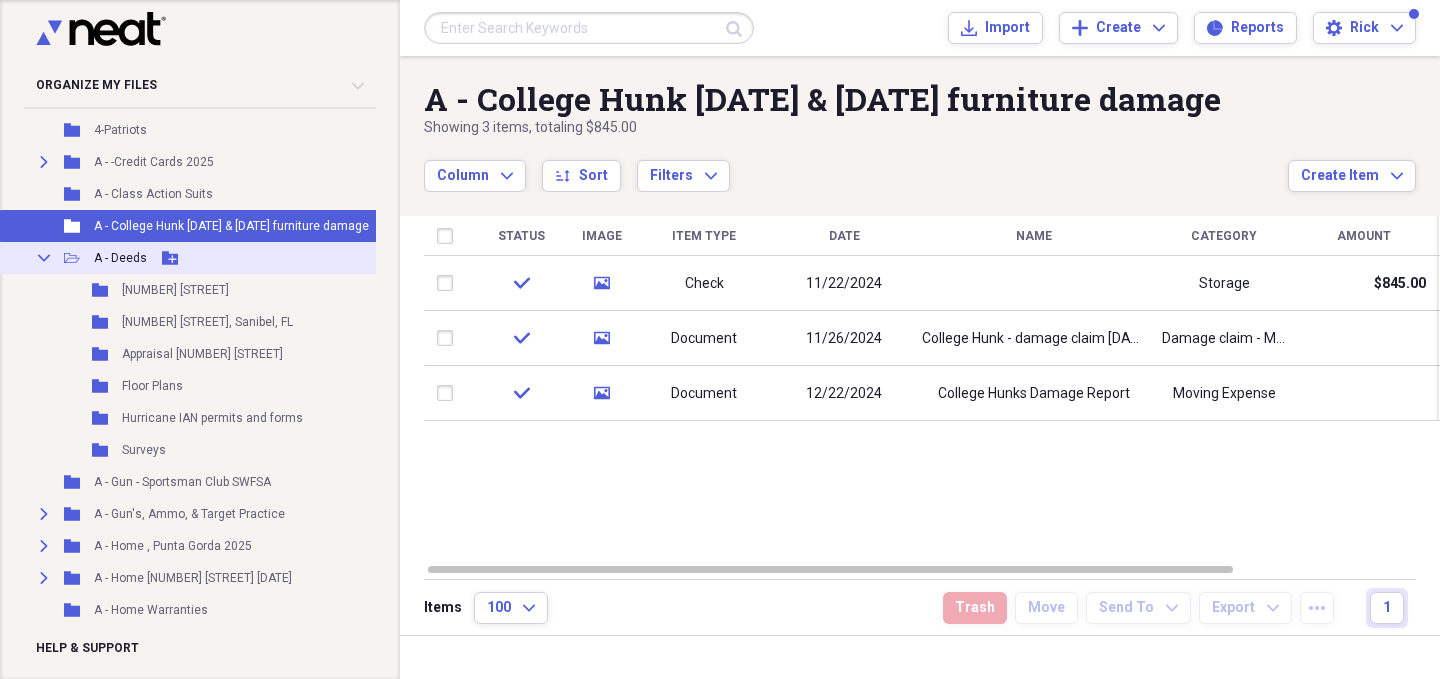 click on "Collapse" 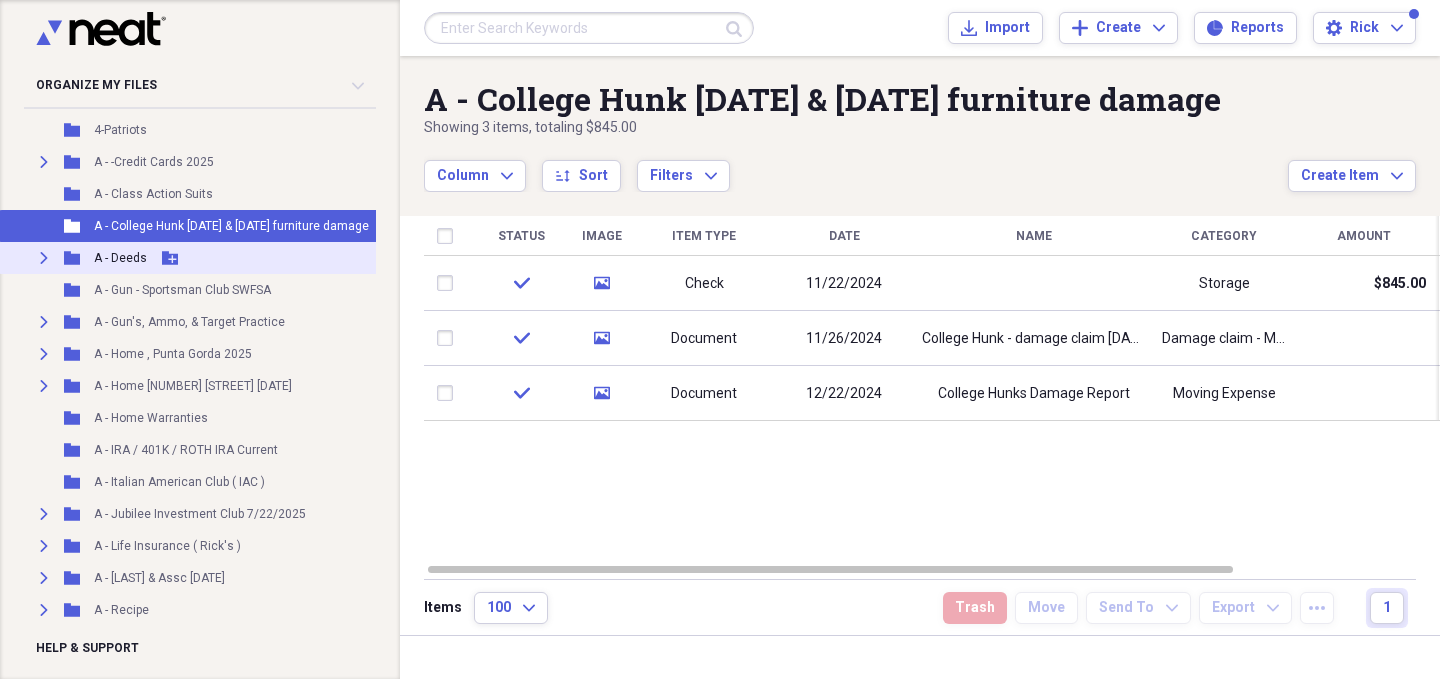 click 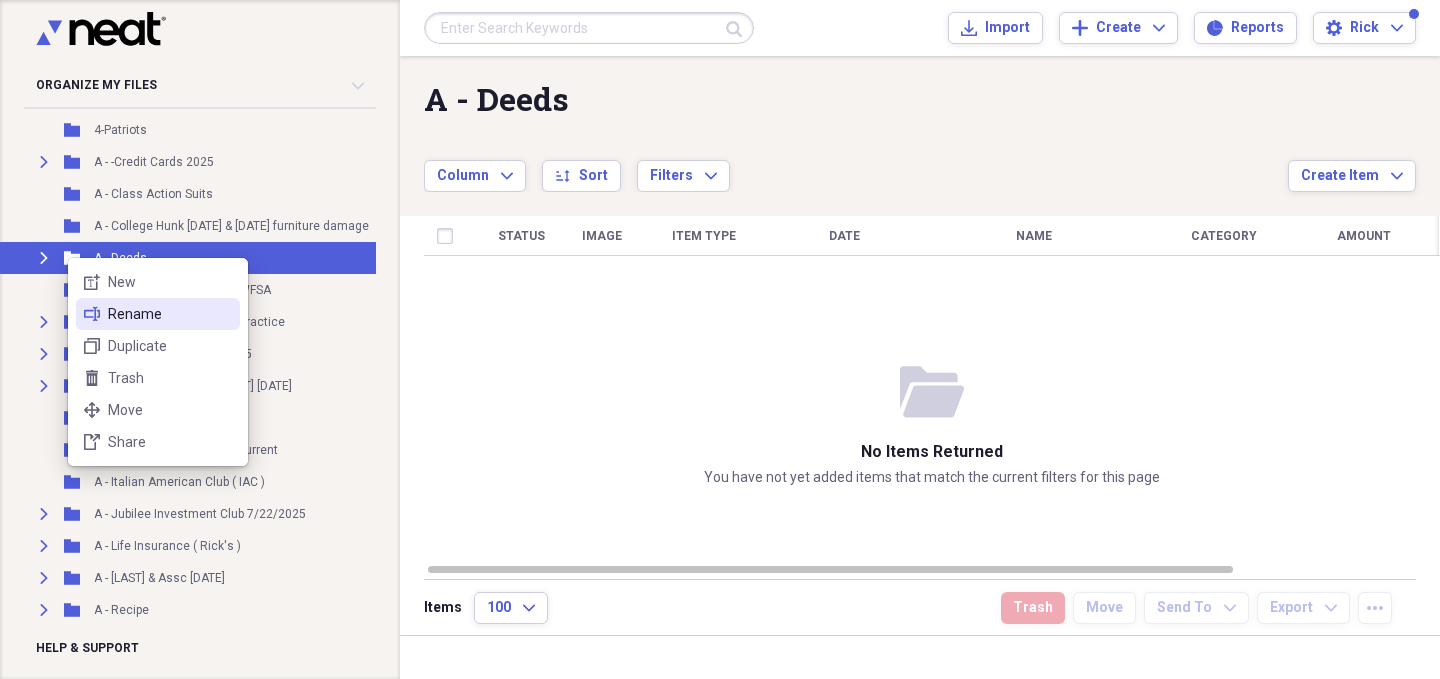 click on "Rename" at bounding box center [170, 314] 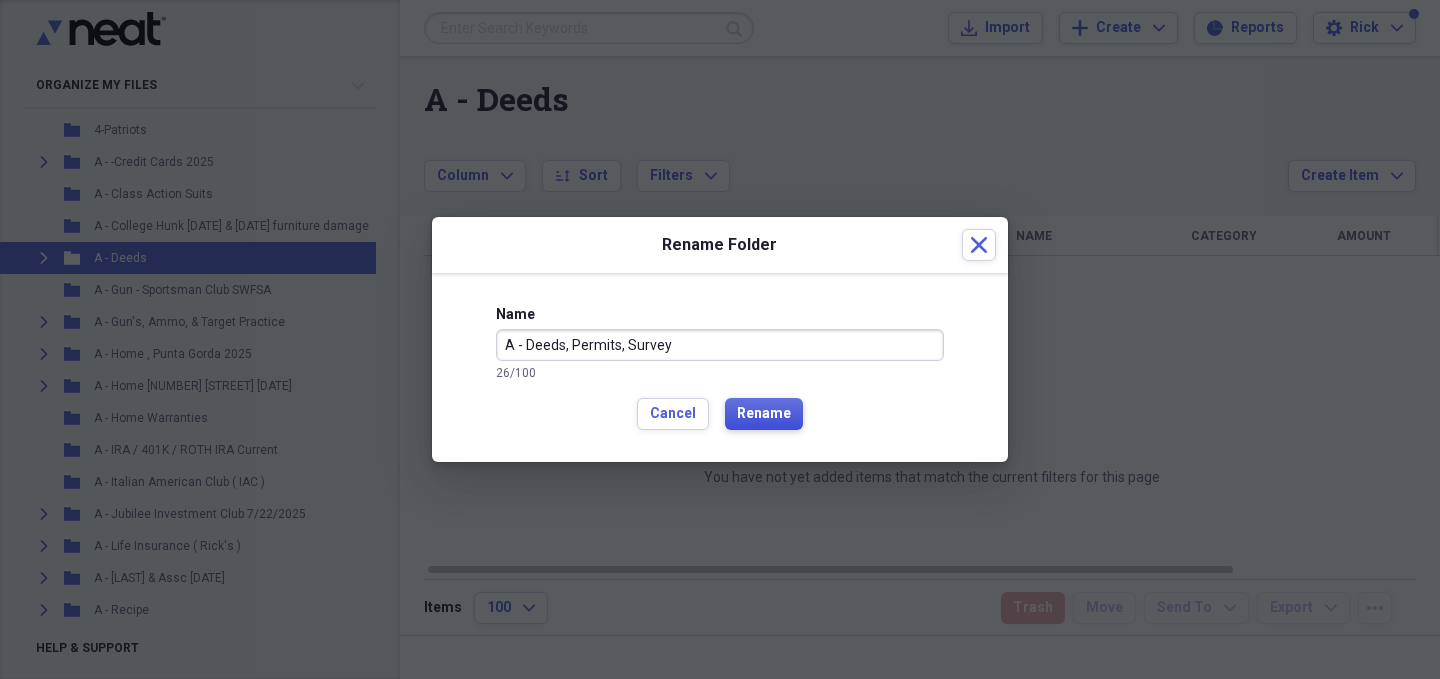 type on "A - Deeds, Permits, Survey" 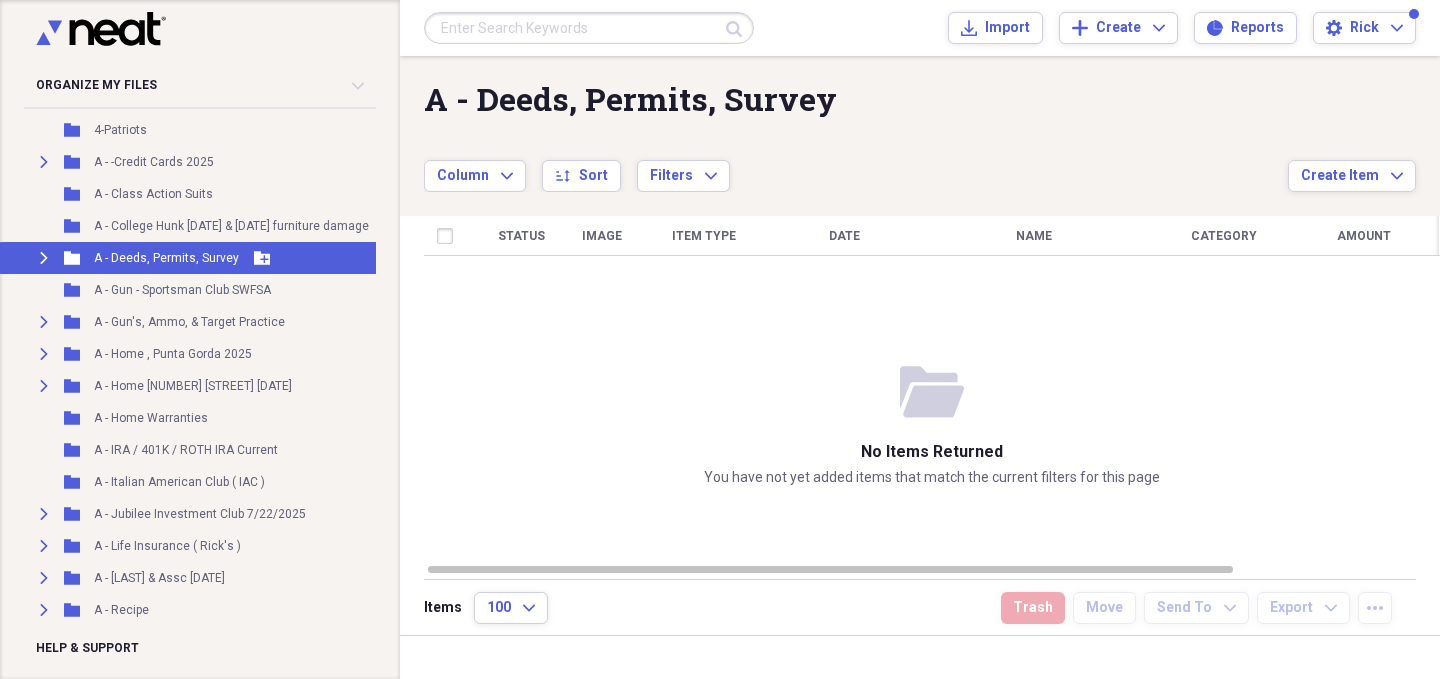 click on "Expand" 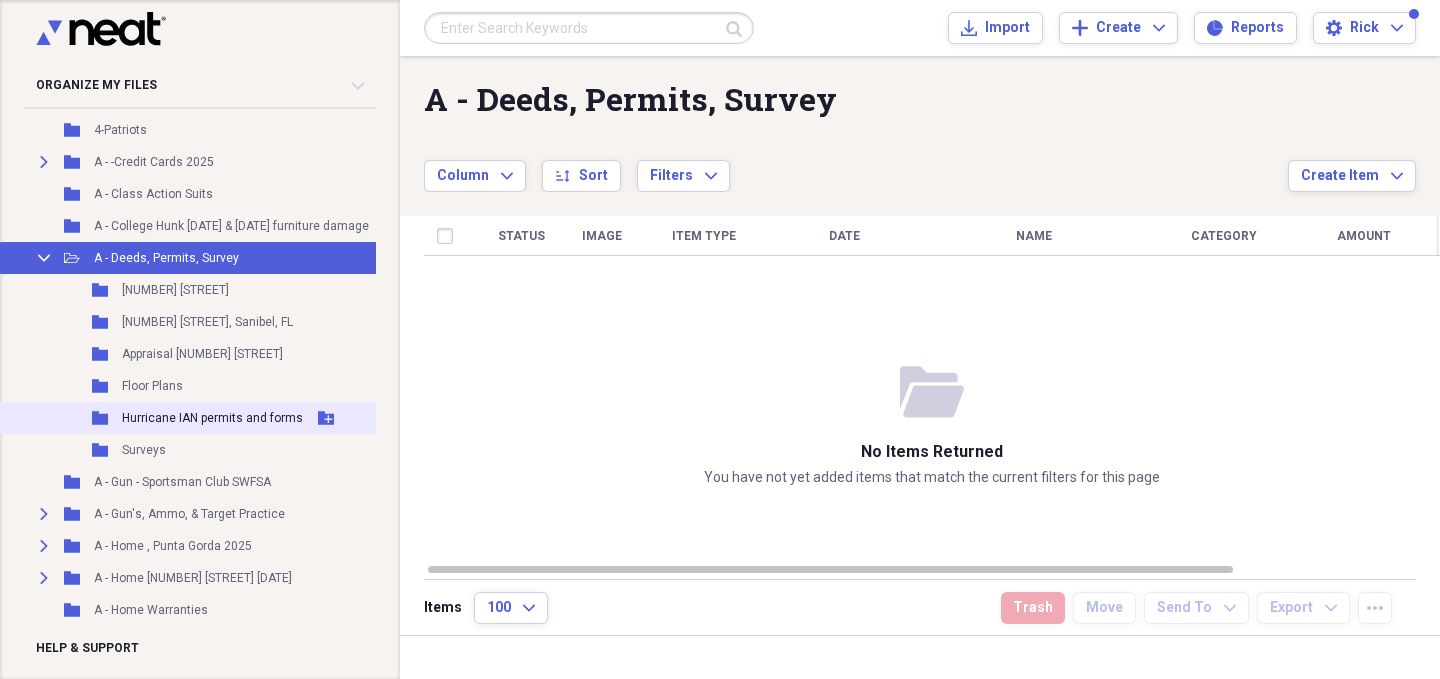 click on "Folder Hurricane IAN permits and forms Add Folder" at bounding box center [244, 418] 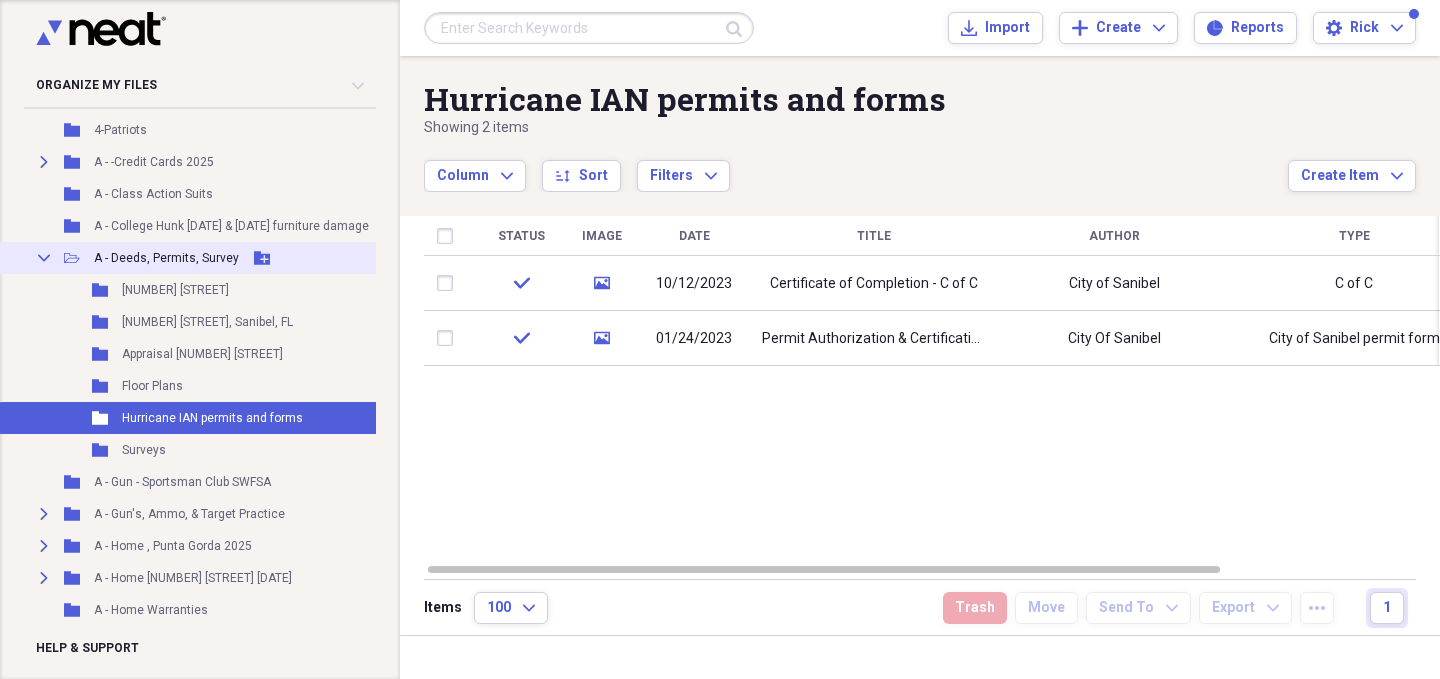click on "Collapse" at bounding box center (44, 258) 